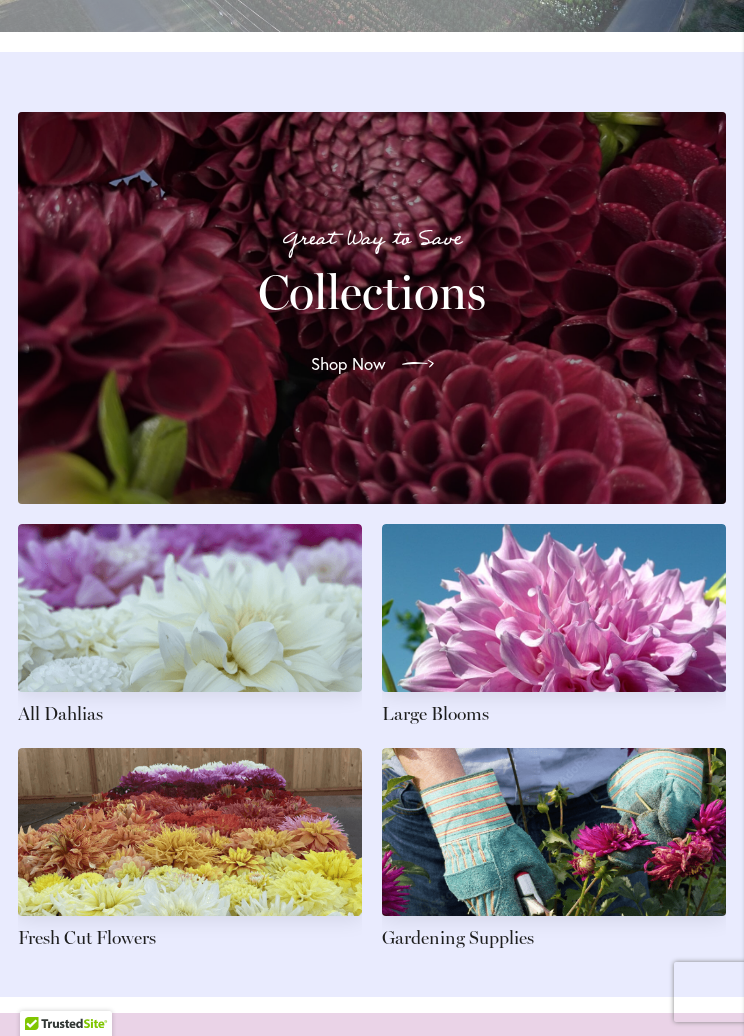 scroll, scrollTop: 1626, scrollLeft: 0, axis: vertical 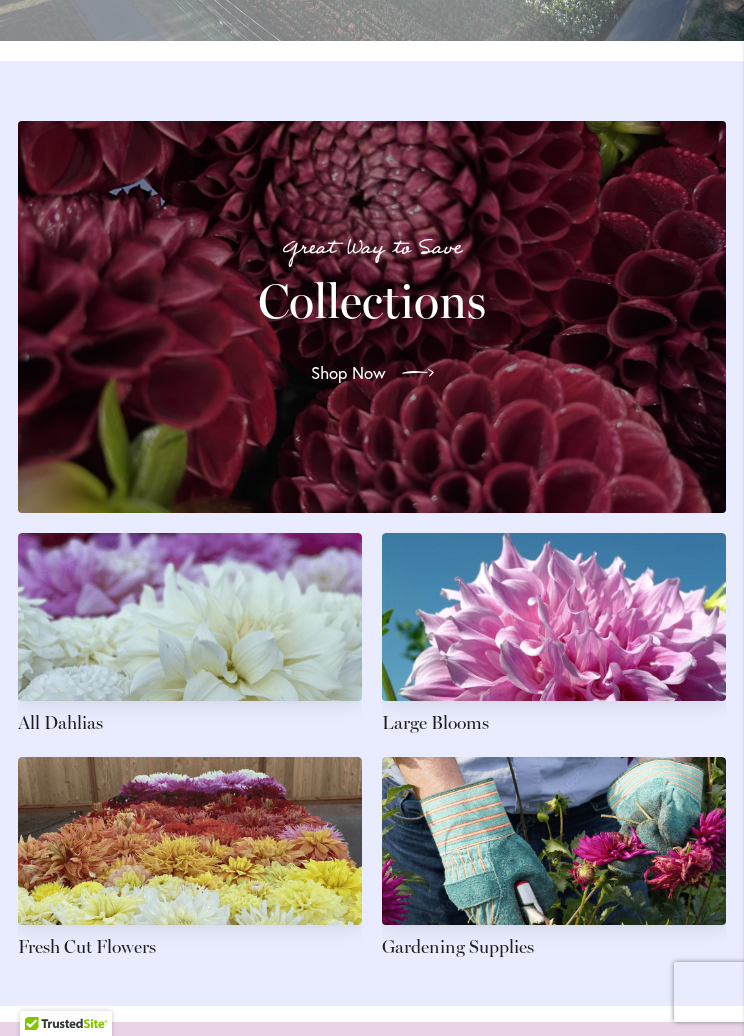 click 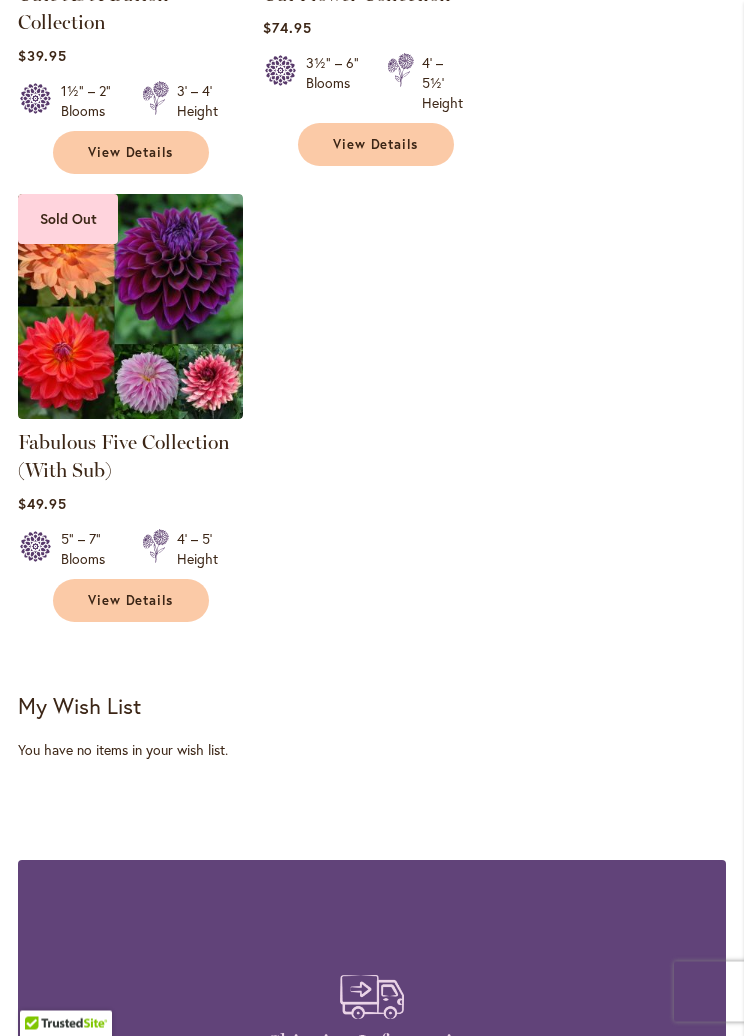 scroll, scrollTop: 2163, scrollLeft: 0, axis: vertical 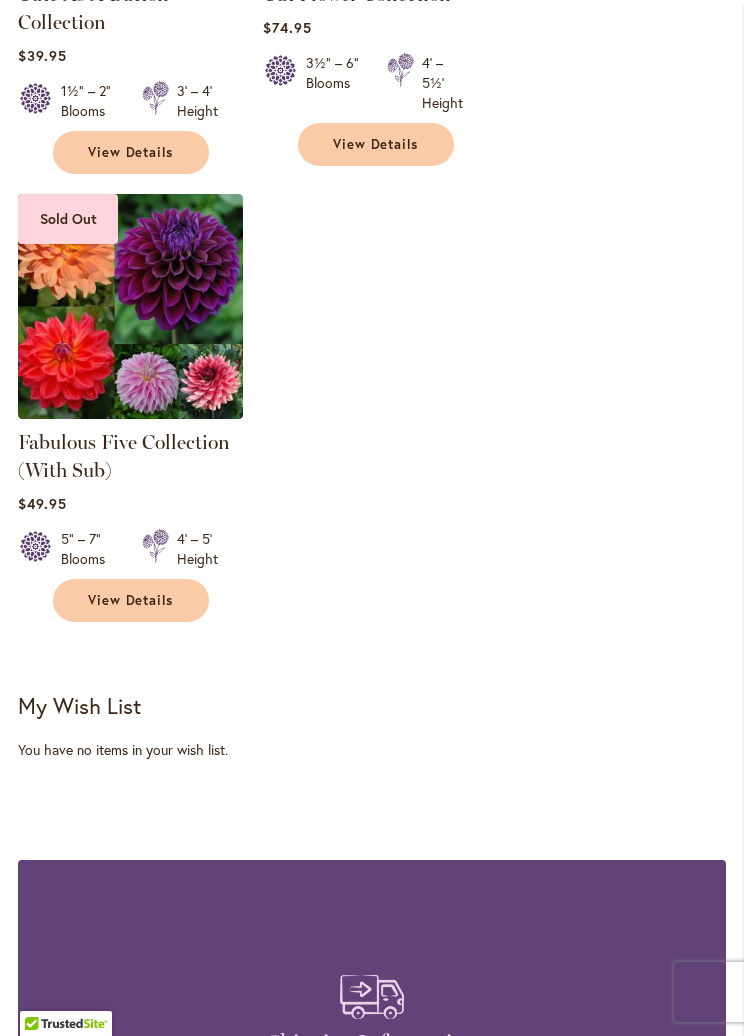 click on "View Details" at bounding box center [131, 600] 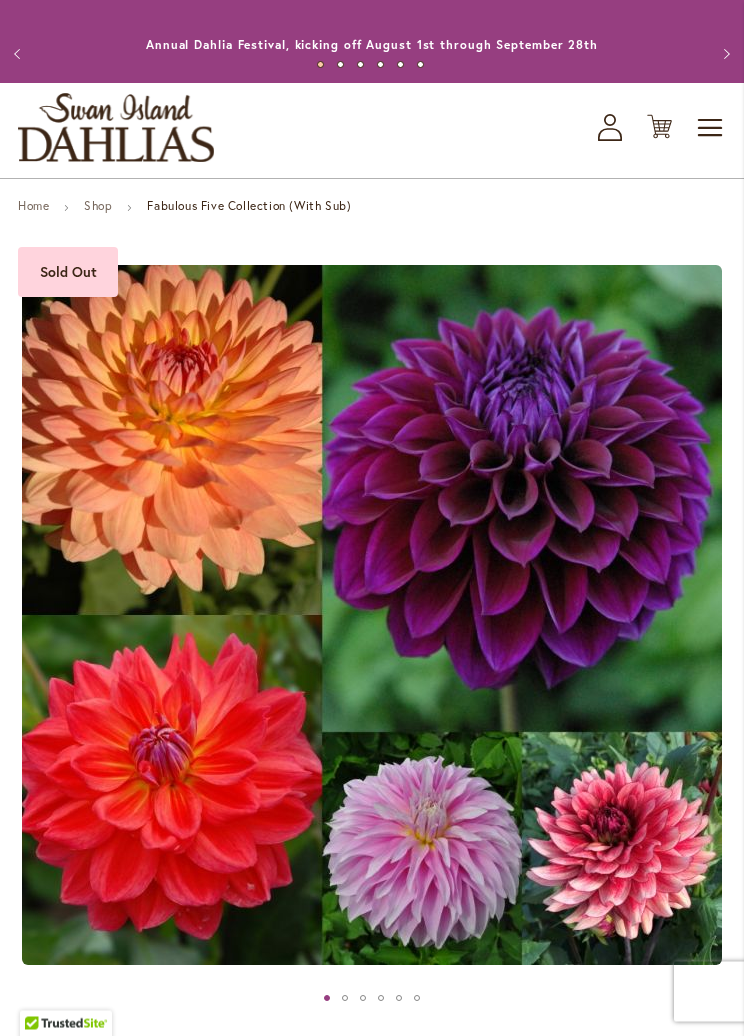 scroll, scrollTop: 0, scrollLeft: 0, axis: both 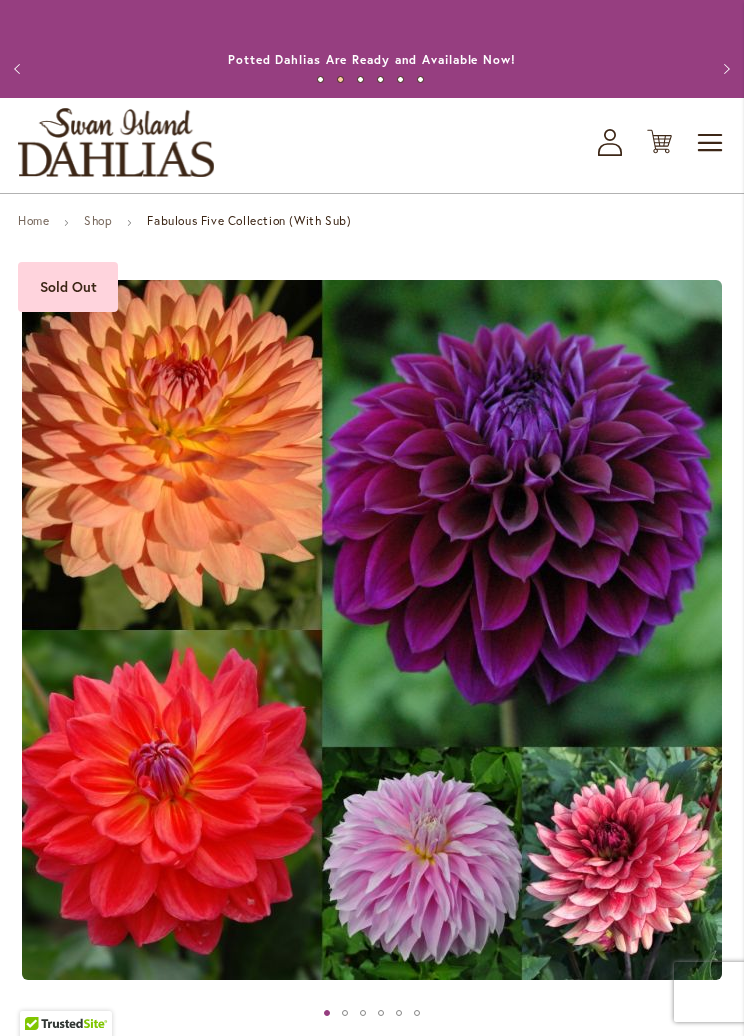 click on "Toggle Nav" at bounding box center (711, 143) 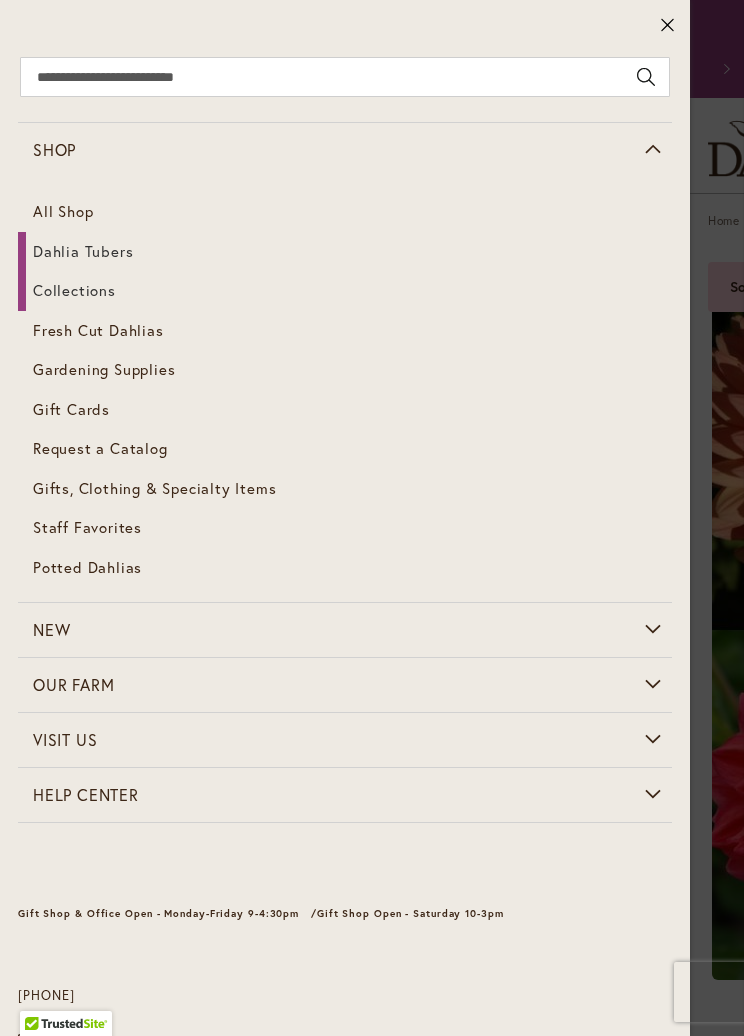 click on "Dahlia Tubers" at bounding box center [83, 251] 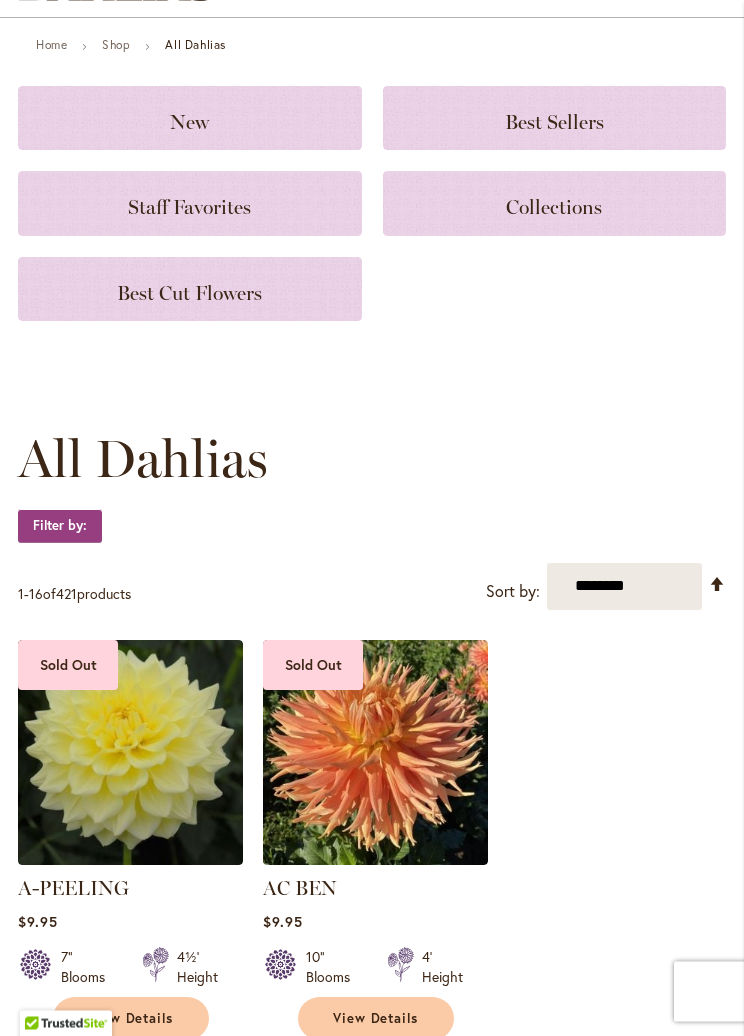 scroll, scrollTop: 181, scrollLeft: 0, axis: vertical 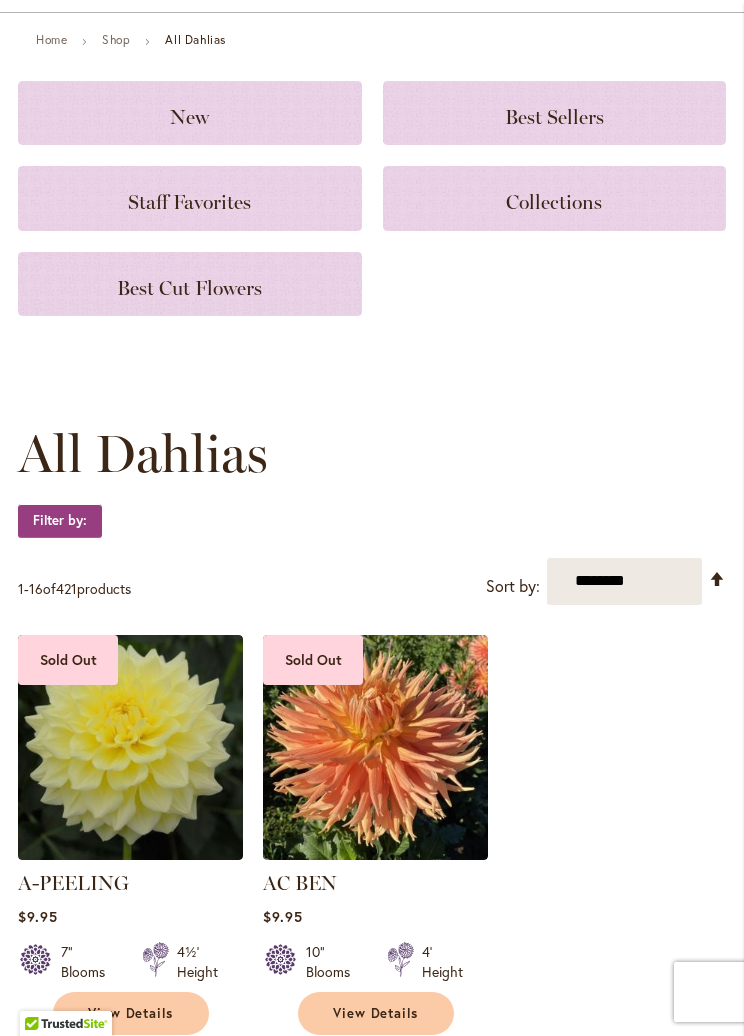 click on "**********" at bounding box center [624, 581] 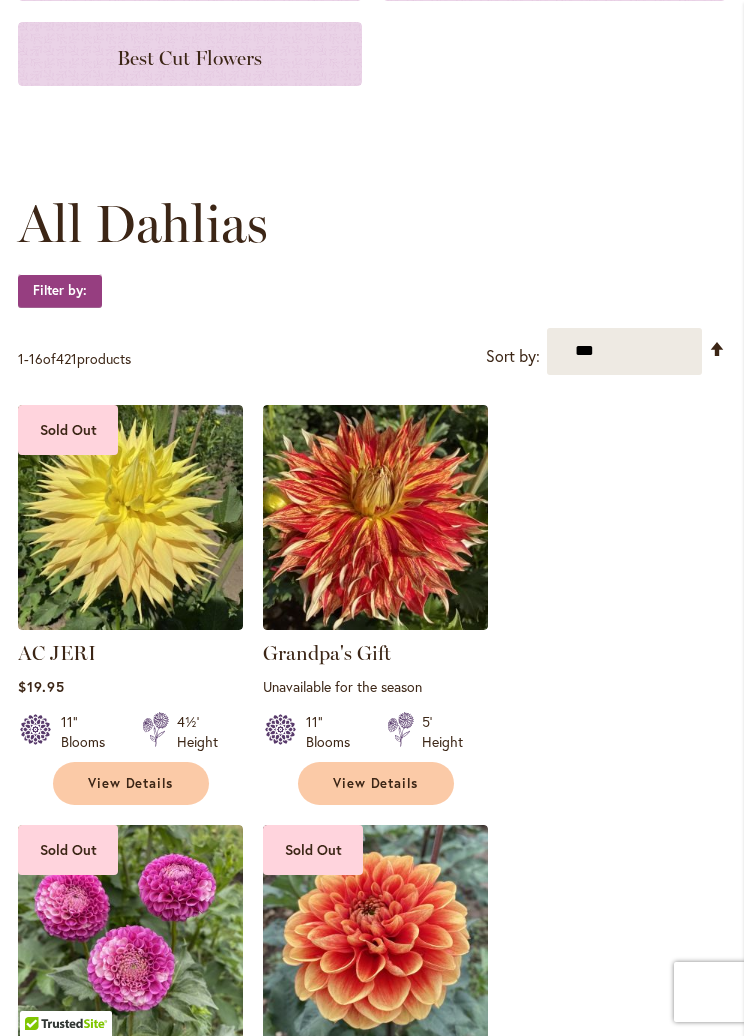 scroll, scrollTop: 0, scrollLeft: 0, axis: both 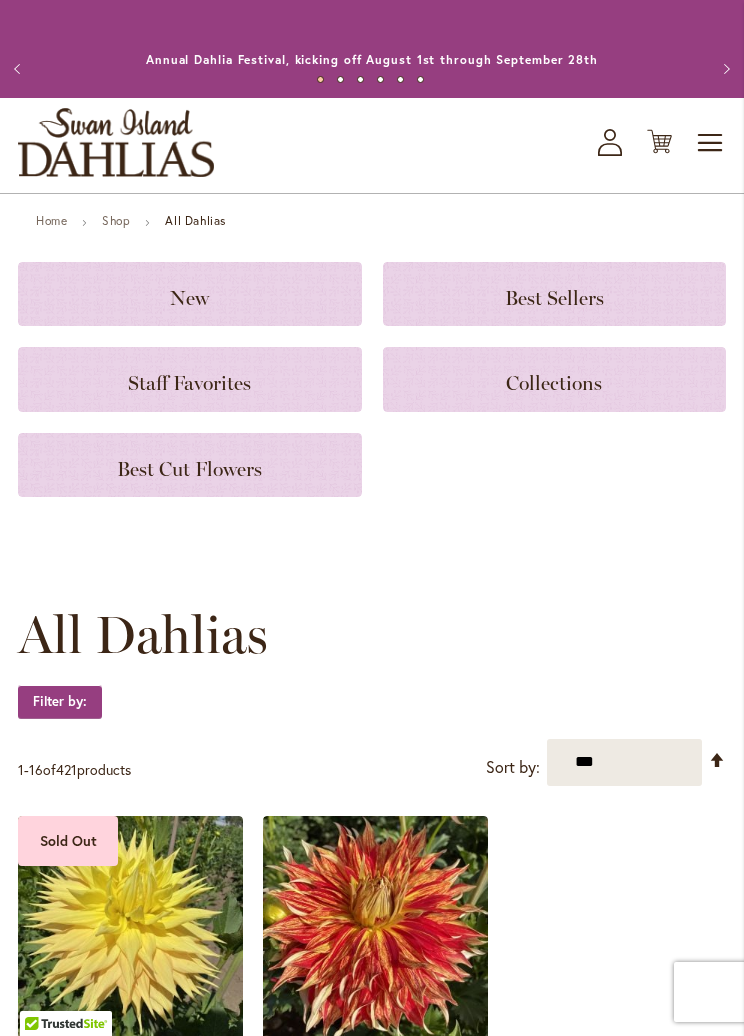 click on "Staff Favorites" 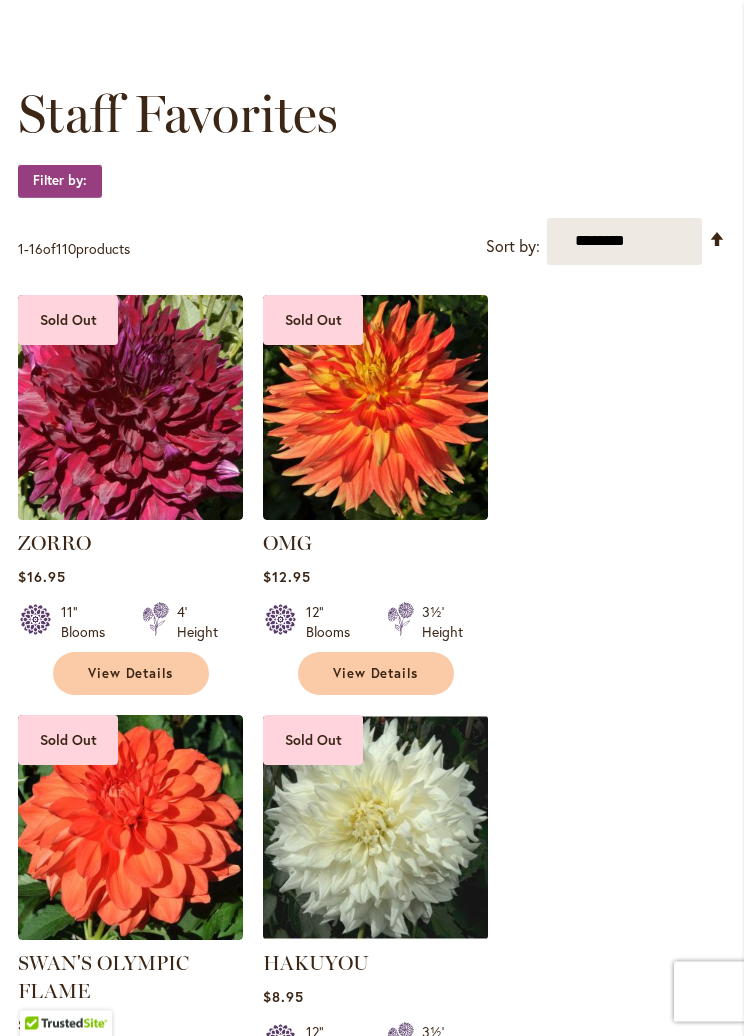 scroll, scrollTop: 0, scrollLeft: 0, axis: both 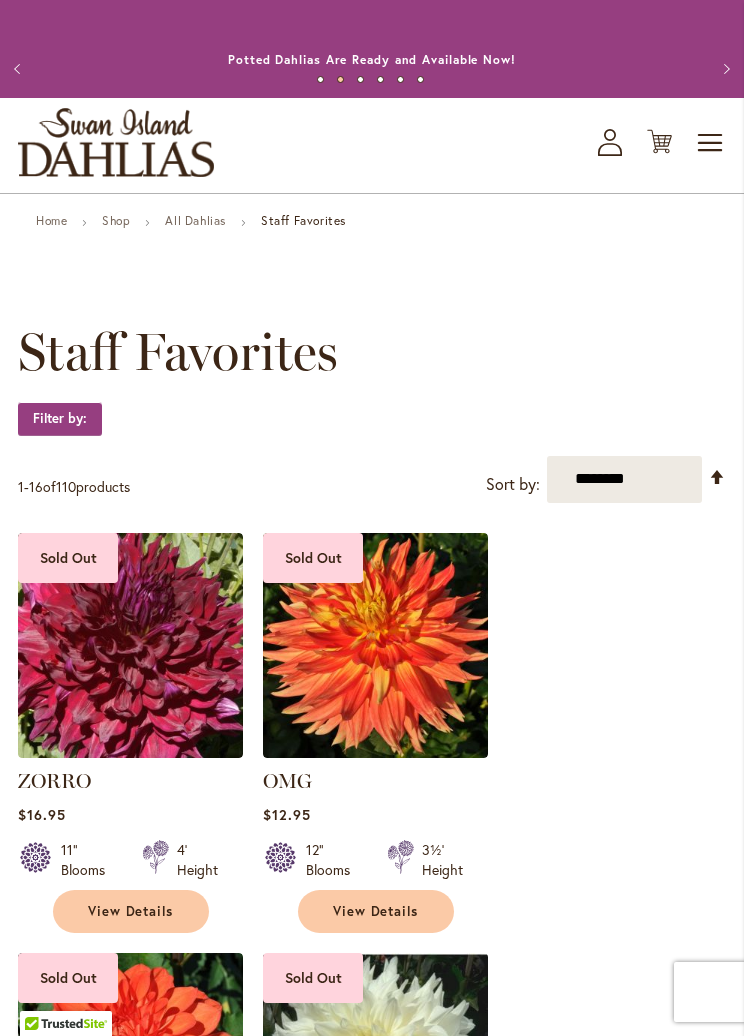 click on "Toggle Nav" at bounding box center [711, 143] 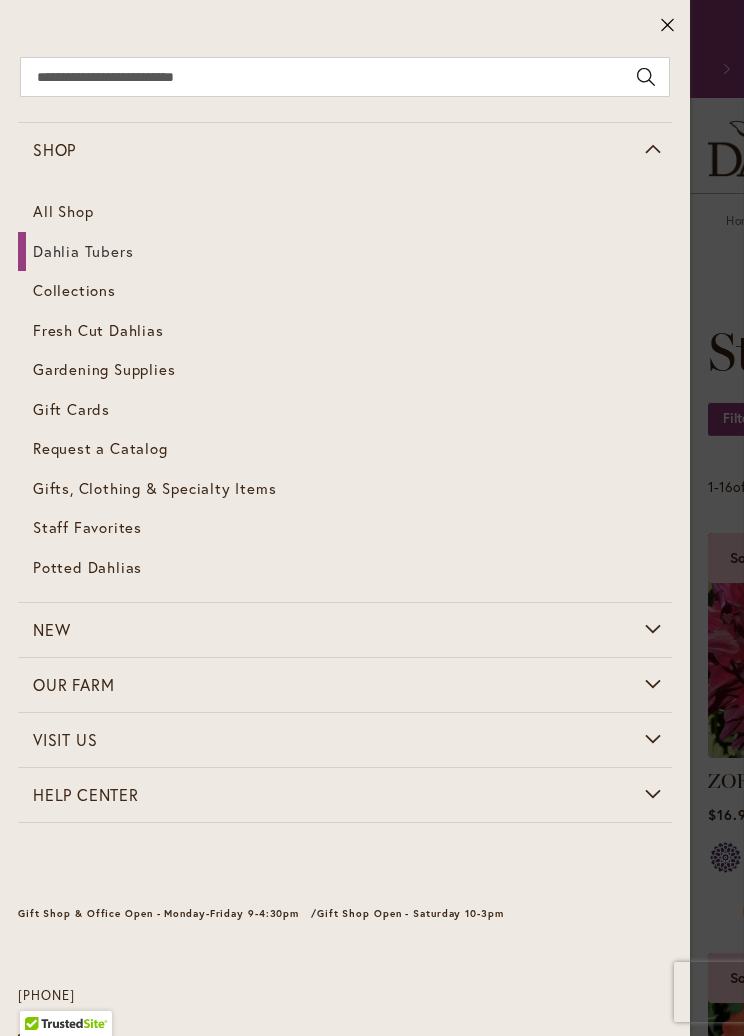 click on "Dahlia Tubers" at bounding box center [345, 252] 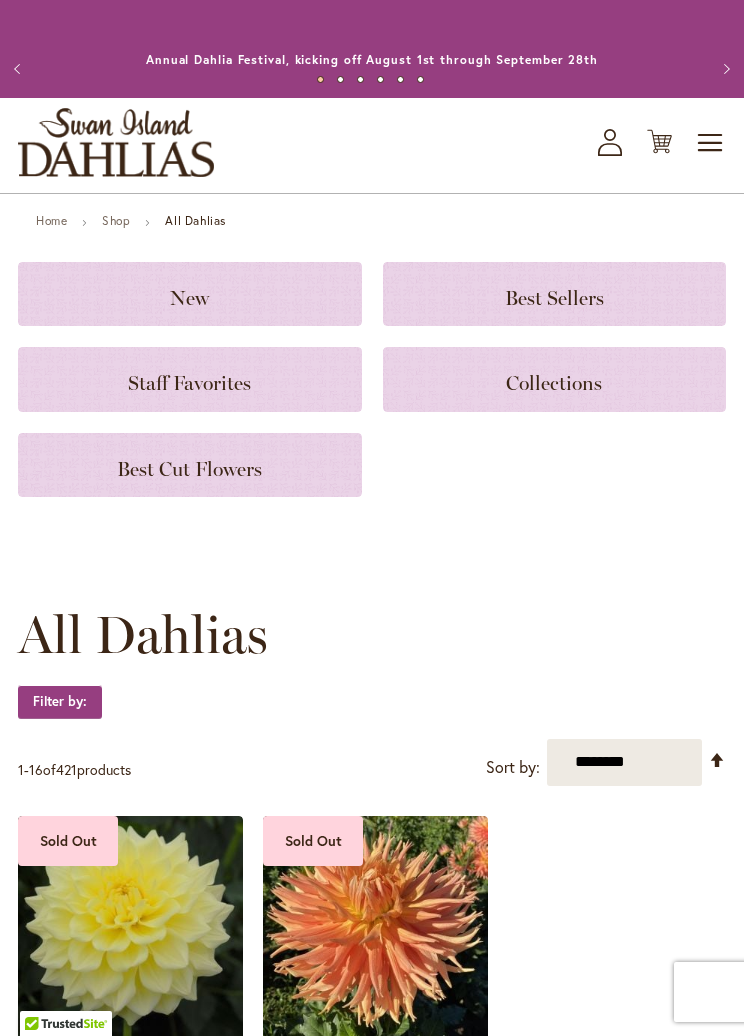 scroll, scrollTop: 0, scrollLeft: 0, axis: both 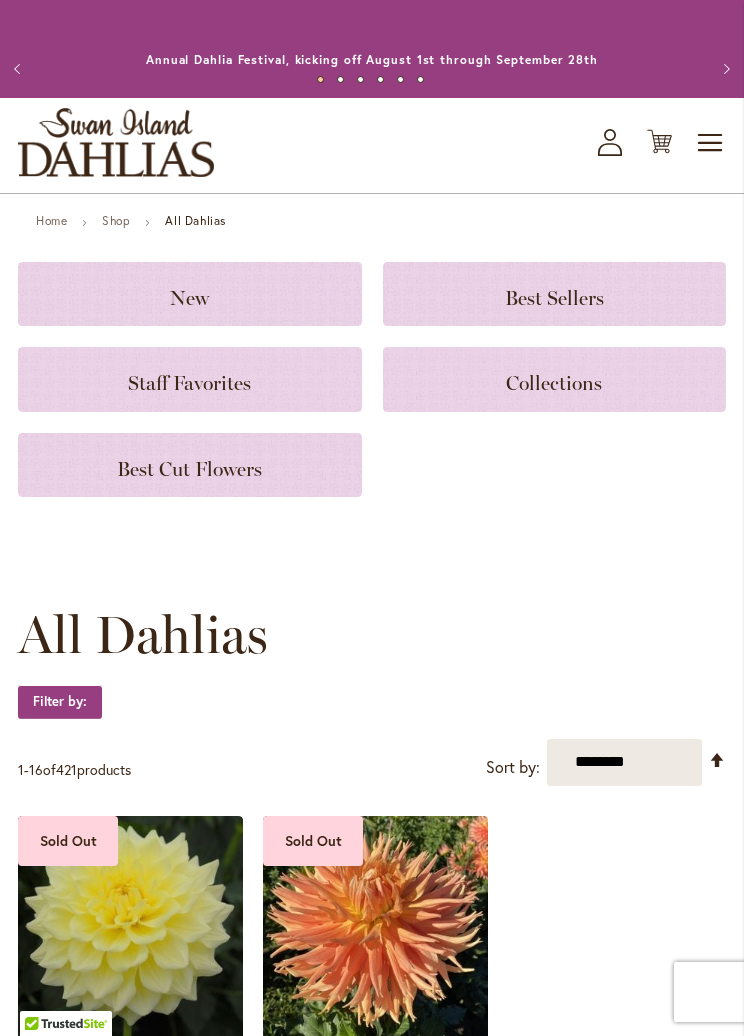 click on "Best Sellers" 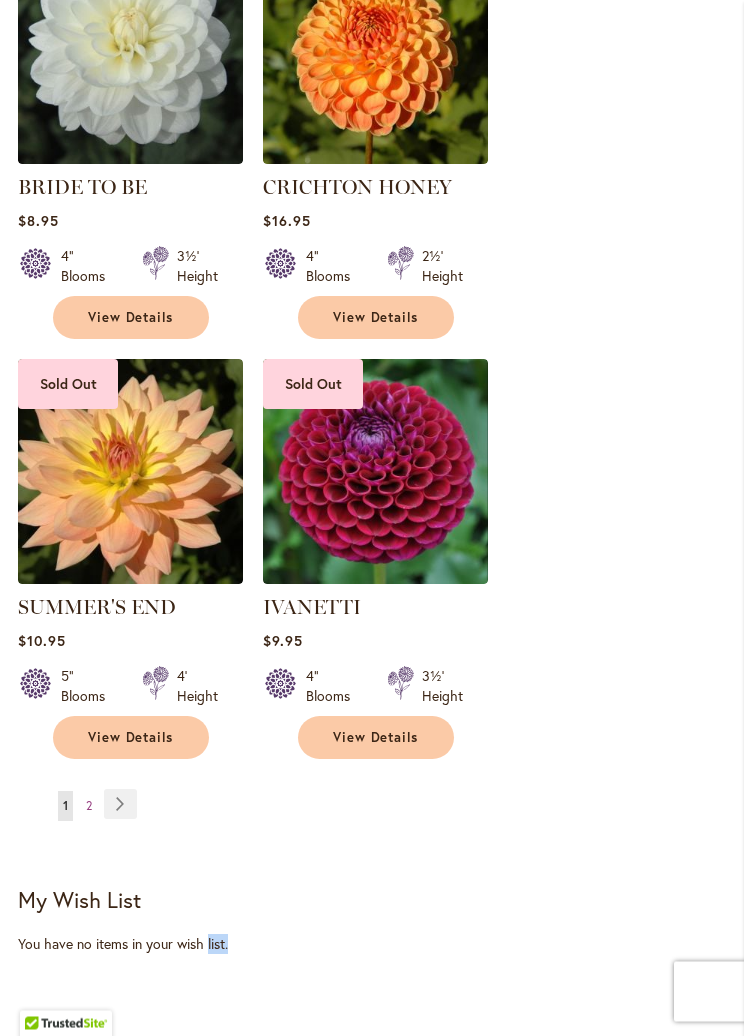scroll, scrollTop: 3142, scrollLeft: 0, axis: vertical 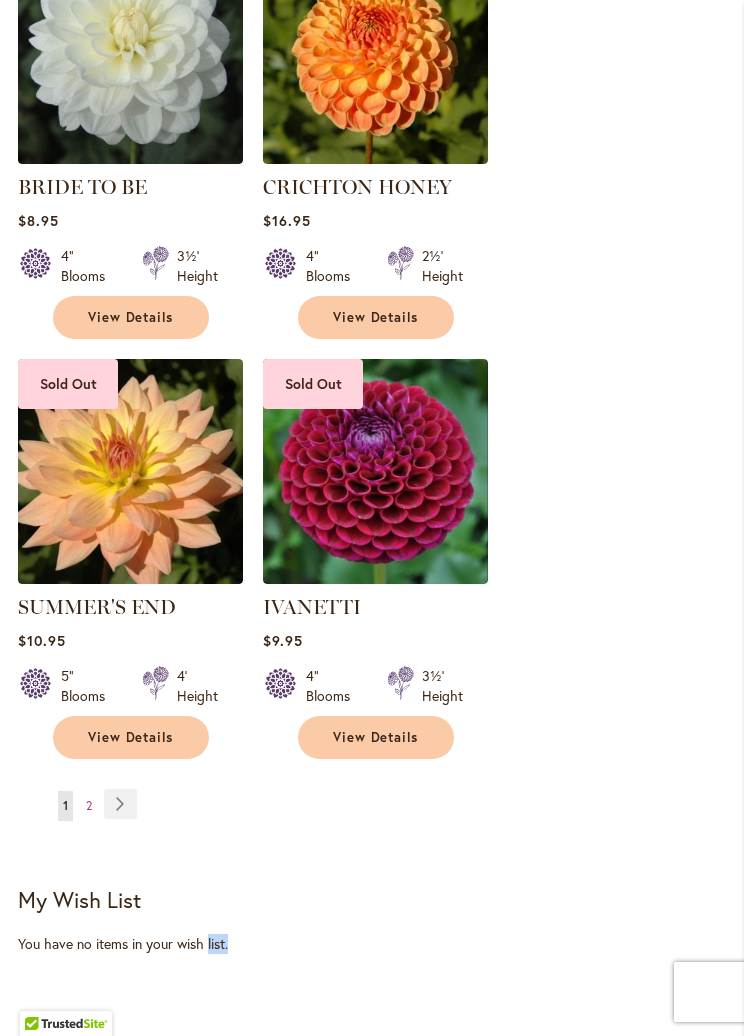 click on "**********" at bounding box center [372, -920] 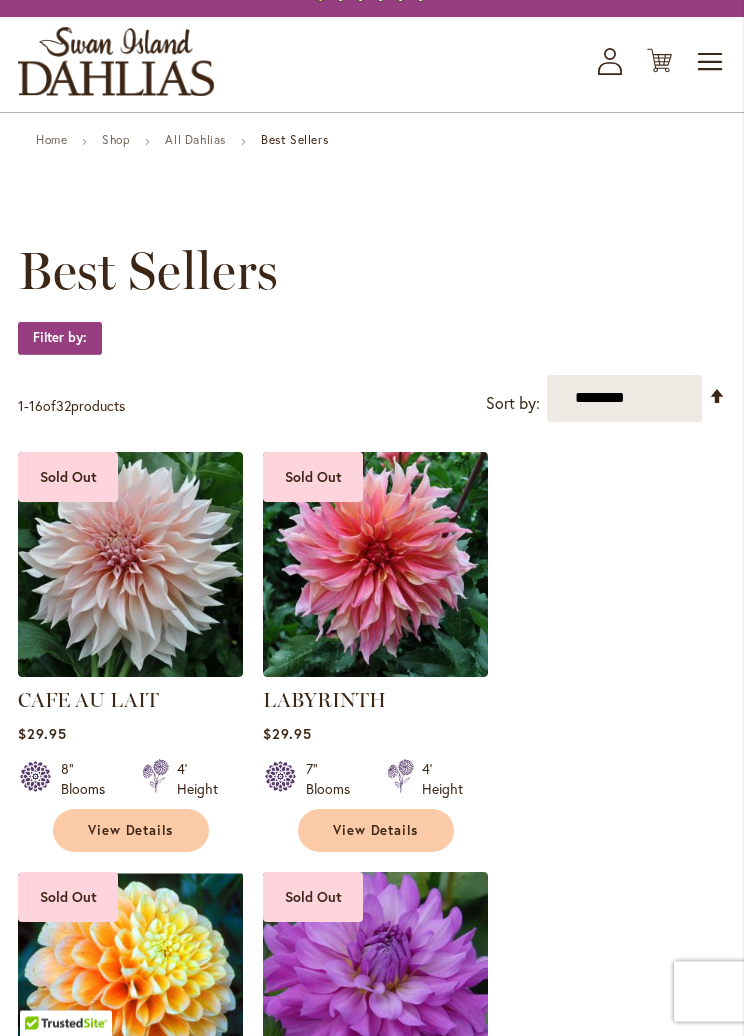scroll, scrollTop: 0, scrollLeft: 0, axis: both 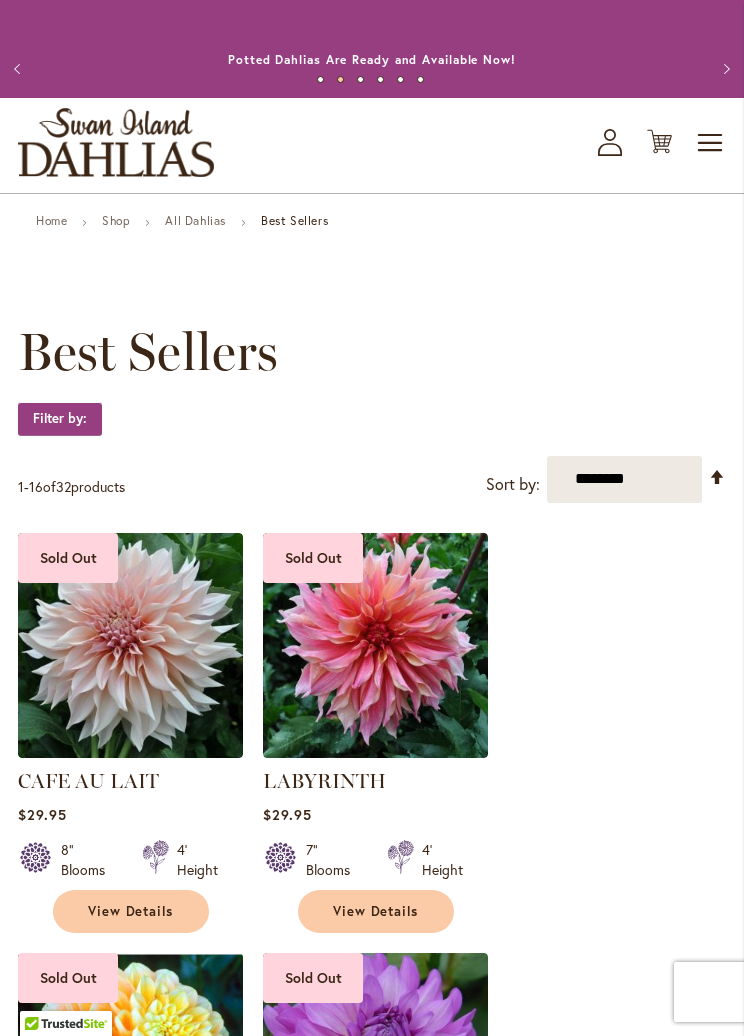 click on "Next" at bounding box center (724, 69) 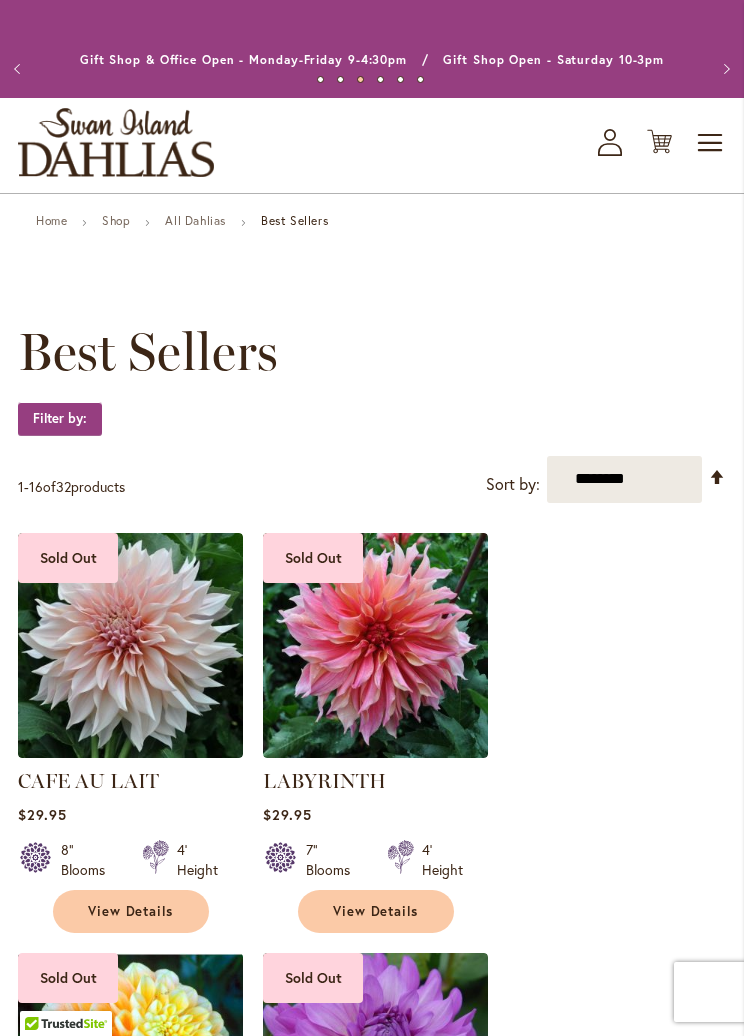 click on "Toggle Nav" at bounding box center (711, 143) 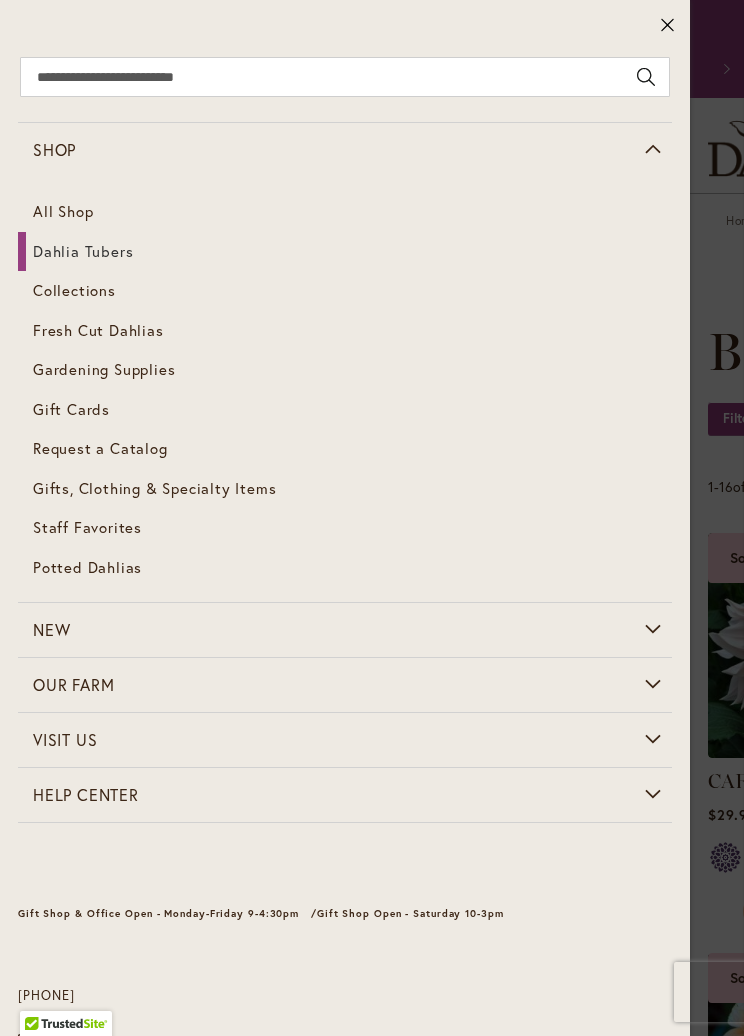click on "Dahlia Tubers" at bounding box center (345, 252) 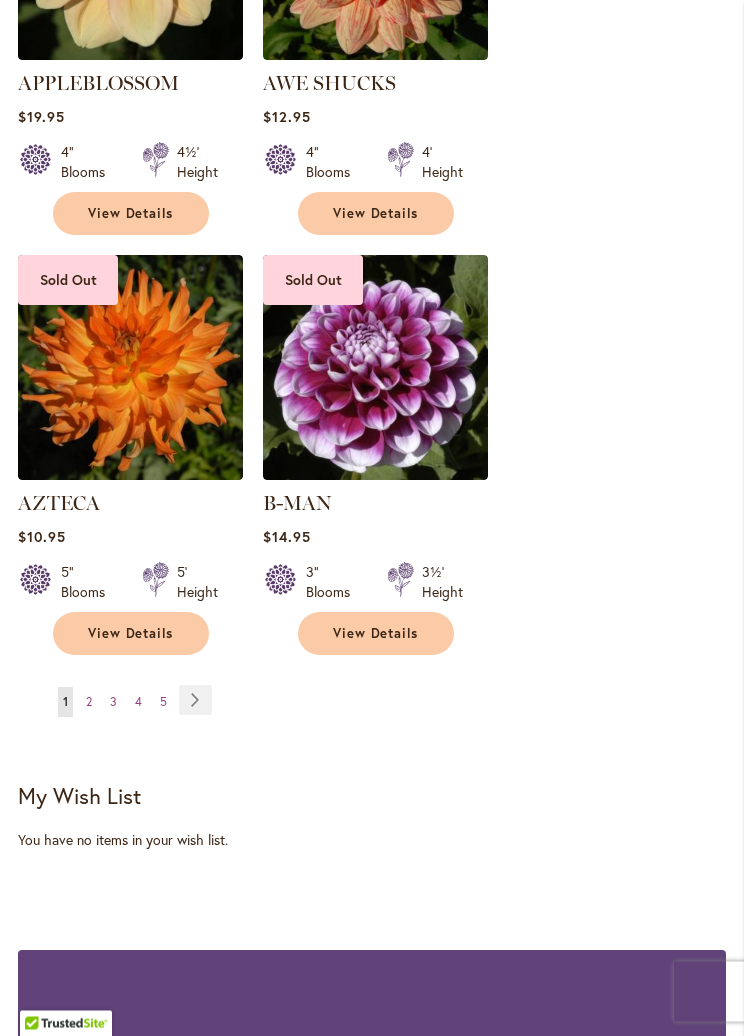 scroll, scrollTop: 3503, scrollLeft: 0, axis: vertical 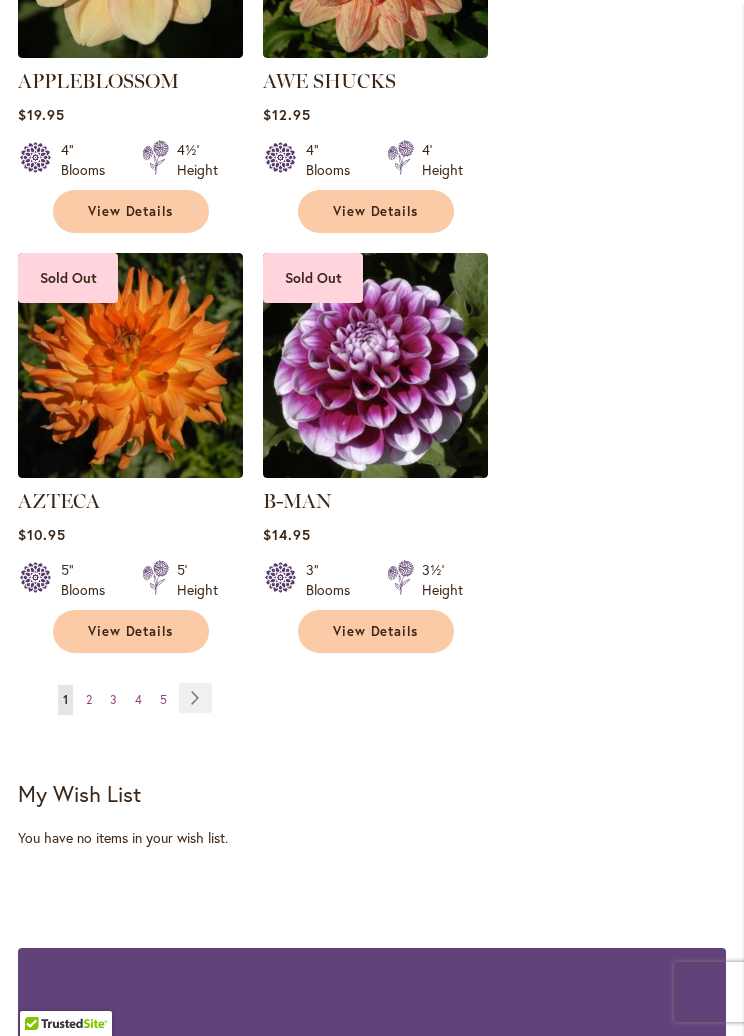 click on "Page
Next" at bounding box center [195, 698] 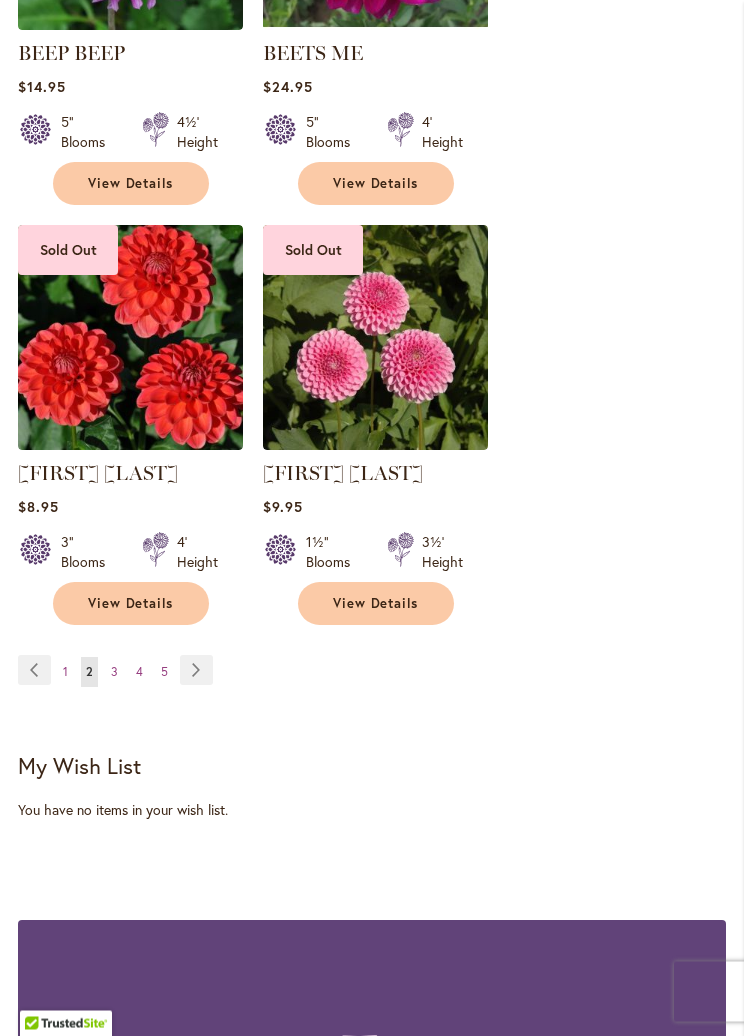 scroll, scrollTop: 3534, scrollLeft: 0, axis: vertical 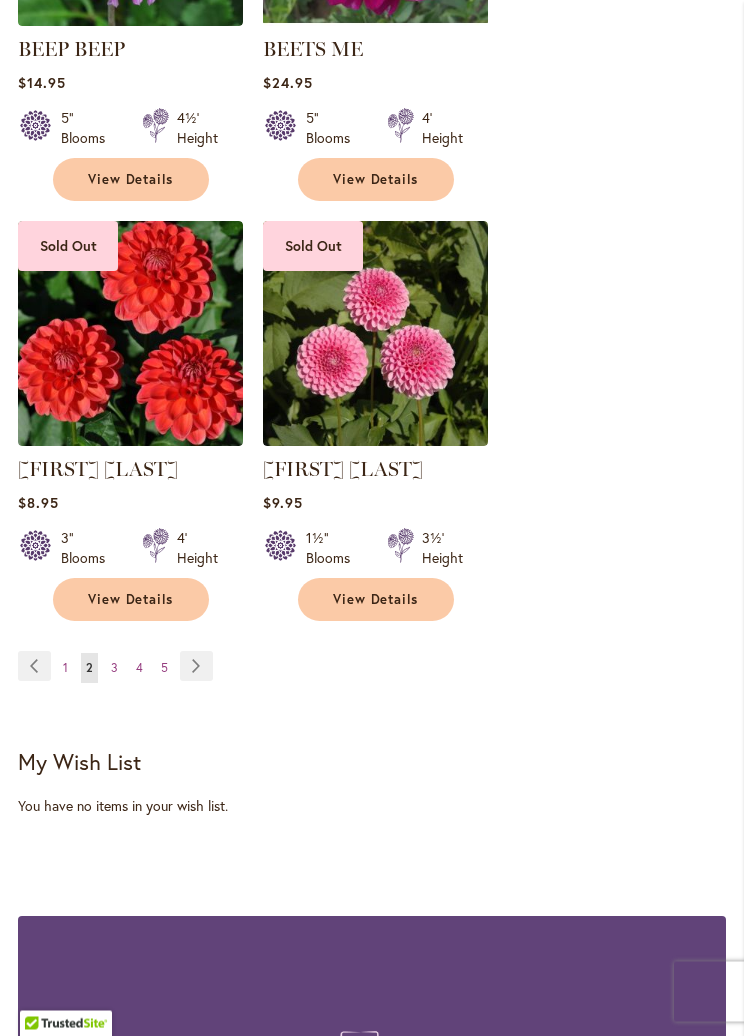 click on "Page
Next" at bounding box center (196, 667) 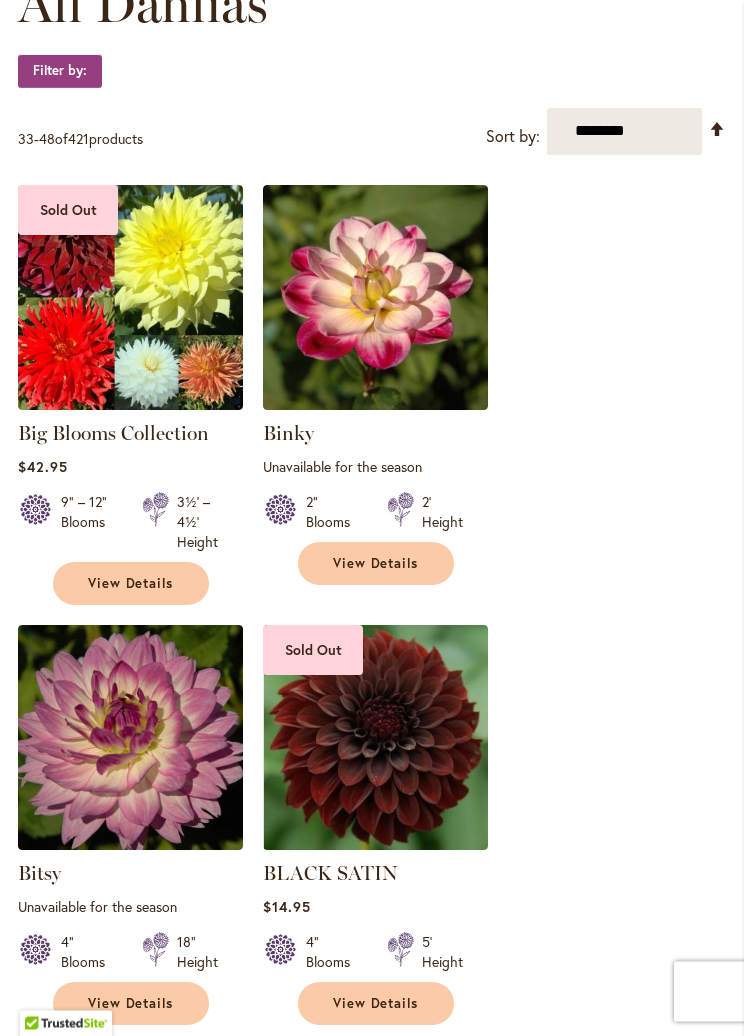 scroll, scrollTop: 632, scrollLeft: 0, axis: vertical 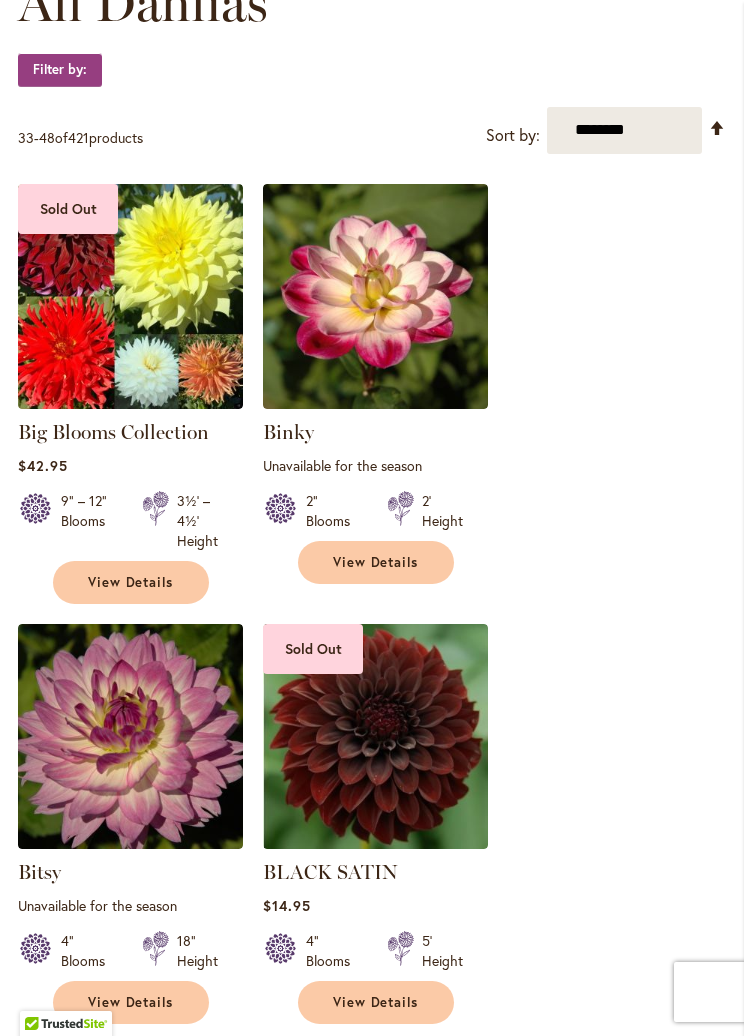 click on "View Details" at bounding box center [375, 1002] 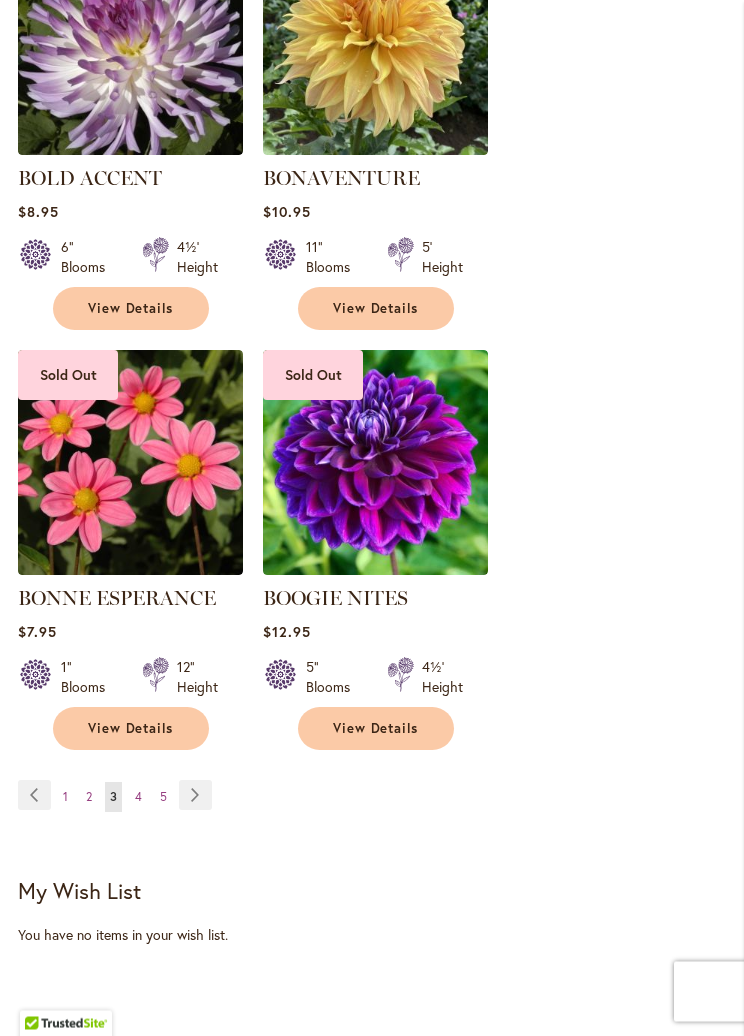 scroll, scrollTop: 3426, scrollLeft: 0, axis: vertical 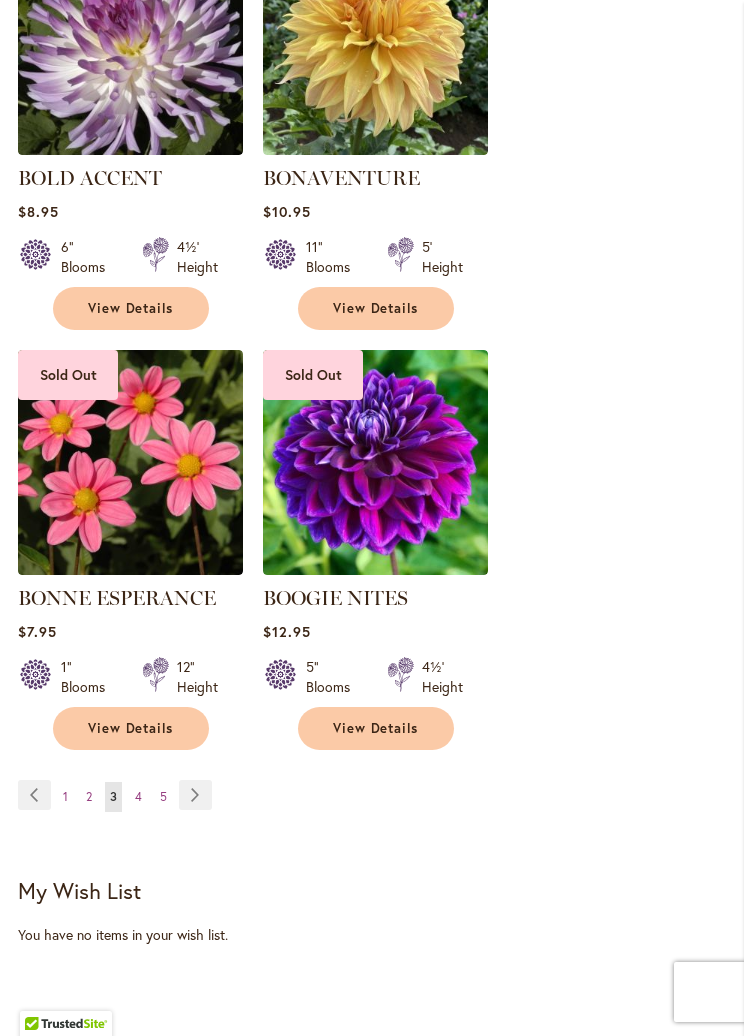 click on "Page
Next" at bounding box center [195, 795] 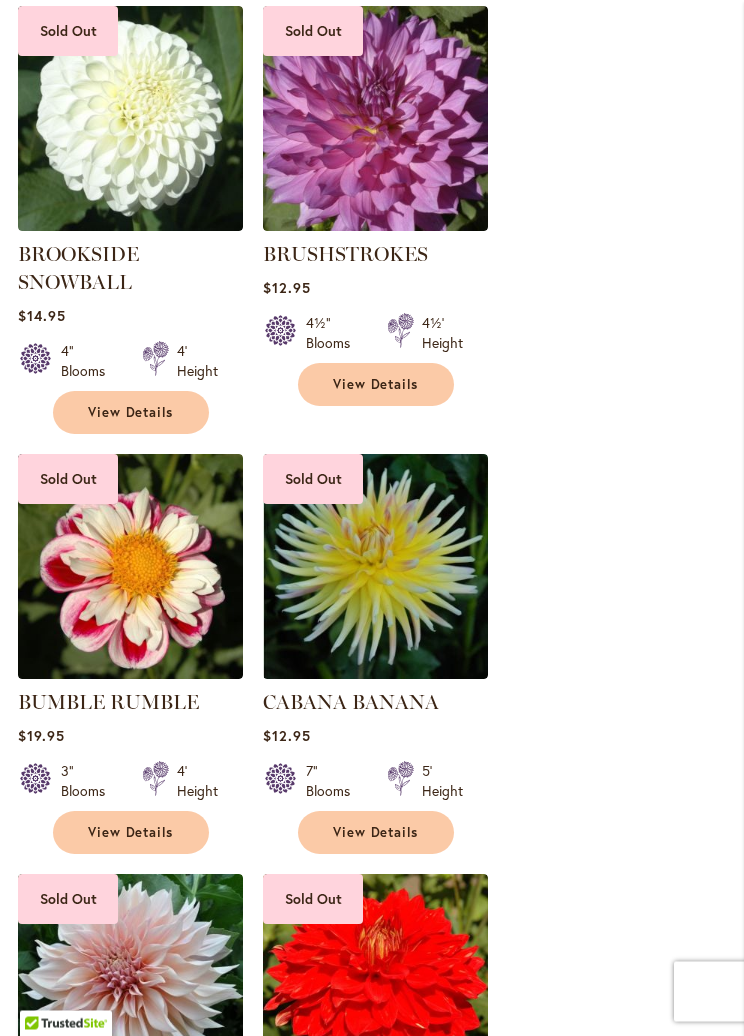 scroll, scrollTop: 2071, scrollLeft: 0, axis: vertical 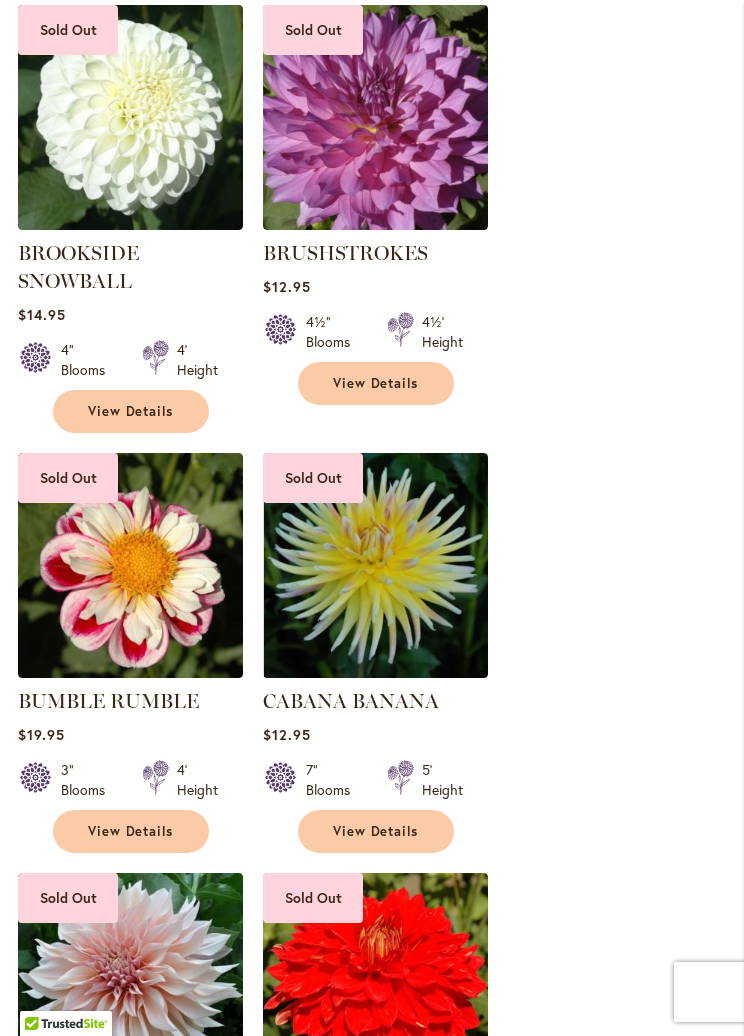 click on "Sold Out
BORDER CHOICE
Rating:
20%
2                  Reviews
$7.95
3" Blooms 2' Height" at bounding box center [372, 429] 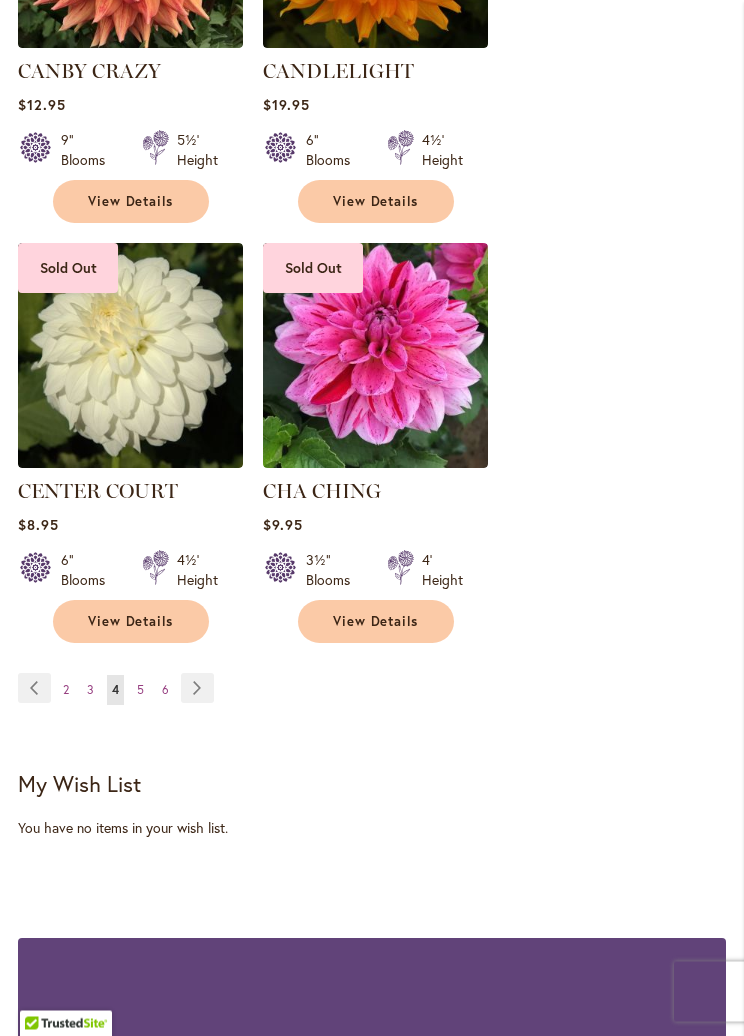 scroll, scrollTop: 3541, scrollLeft: 0, axis: vertical 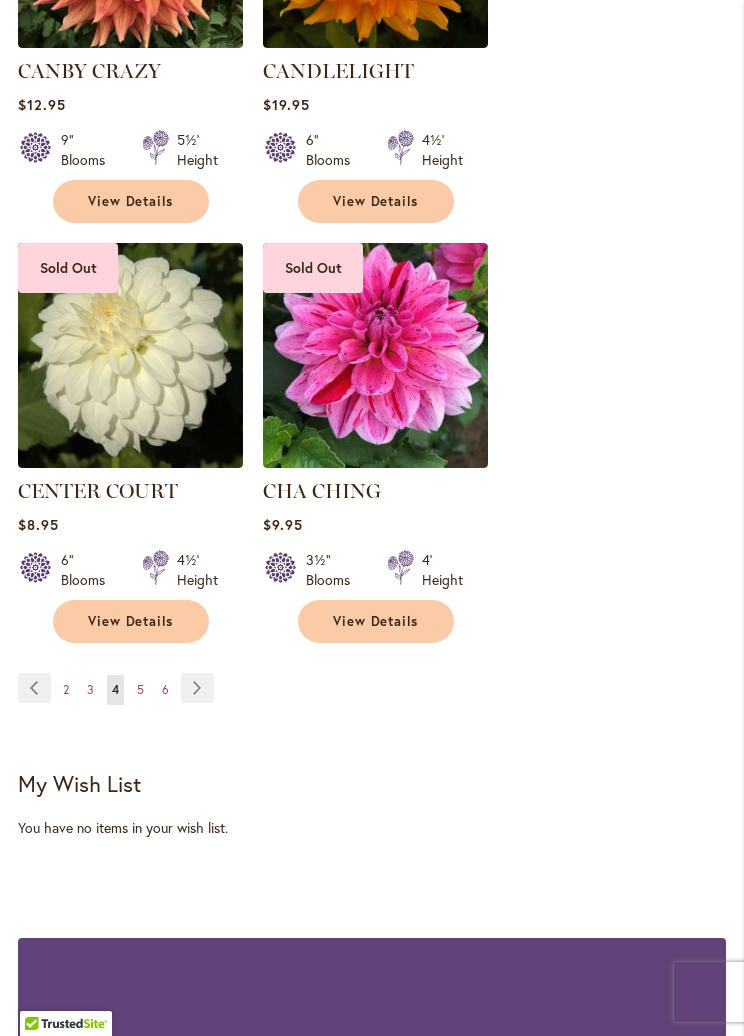 click on "Page
Next" at bounding box center (197, 688) 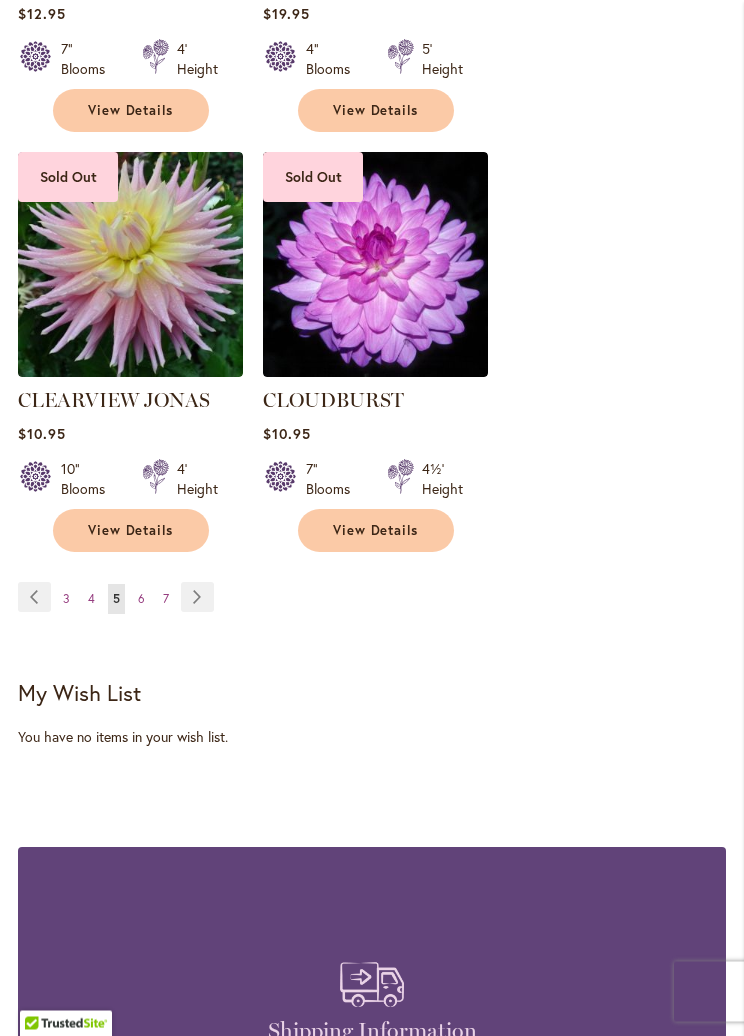 scroll, scrollTop: 3604, scrollLeft: 0, axis: vertical 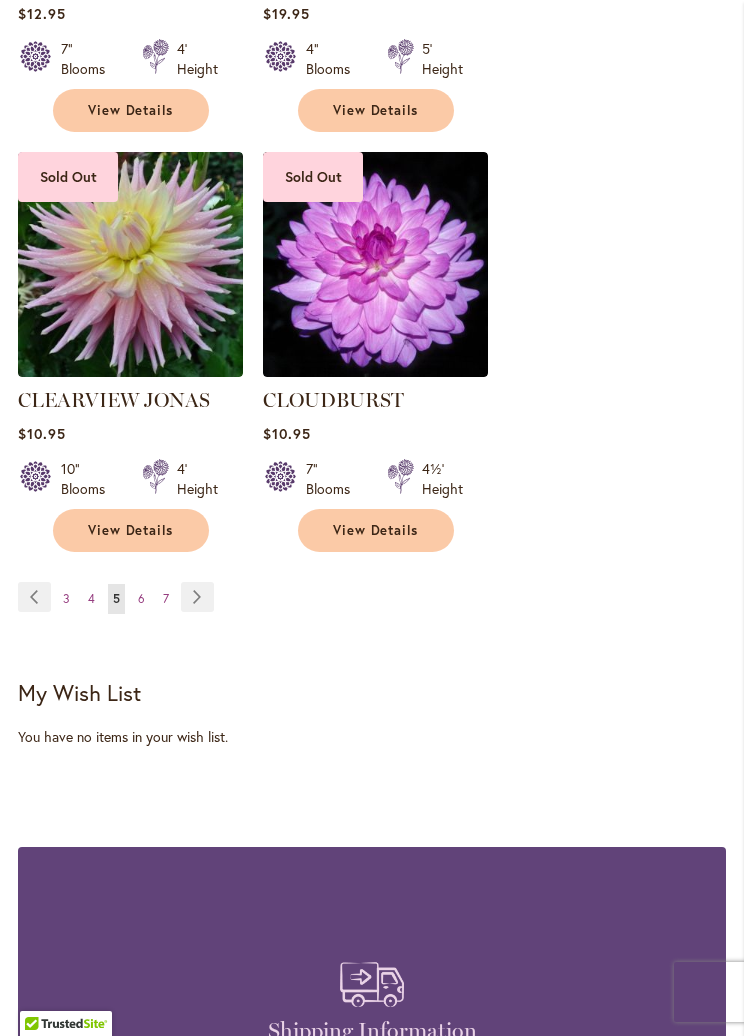 click on "Page
Next" at bounding box center [197, 597] 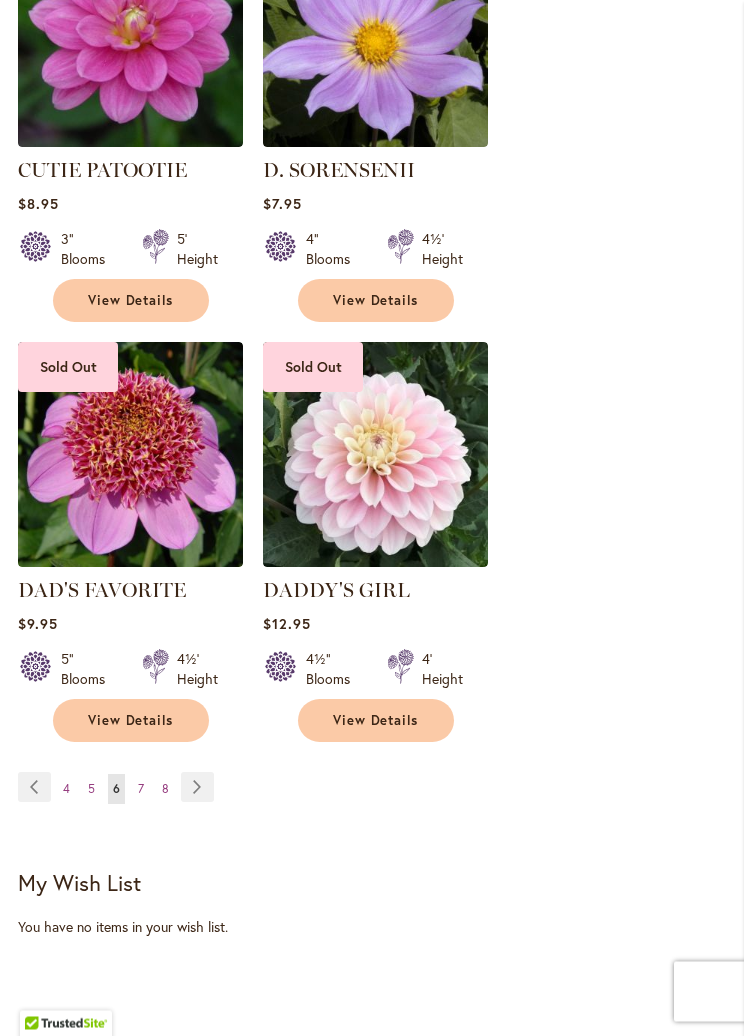 scroll, scrollTop: 3443, scrollLeft: 0, axis: vertical 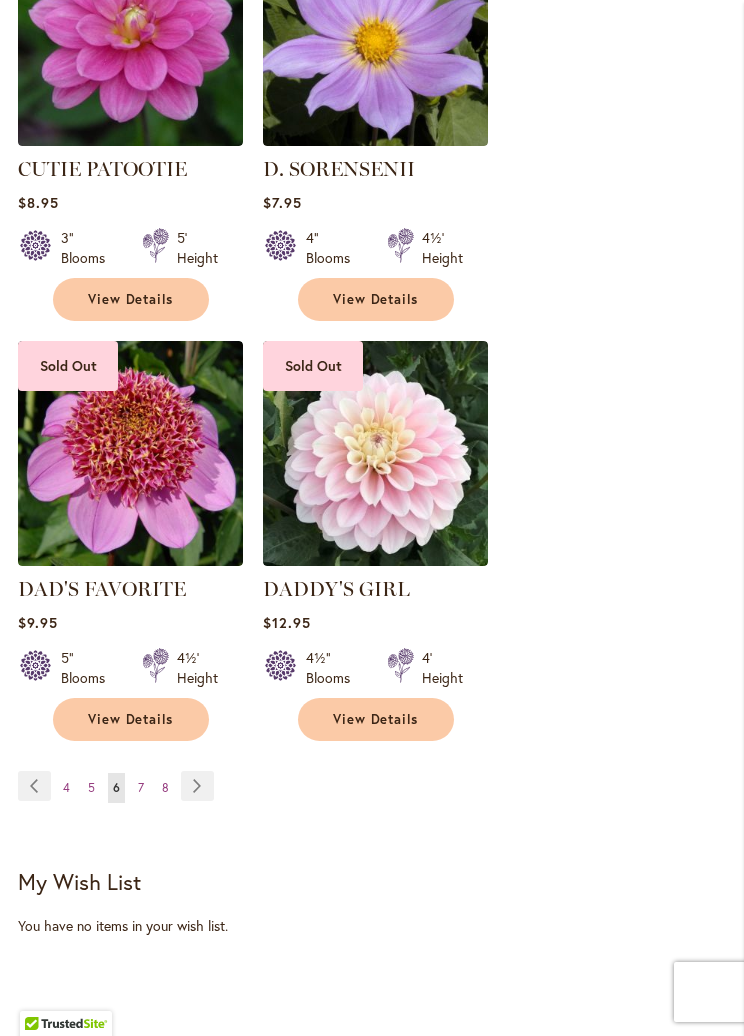 click on "Page
Next" at bounding box center (197, 786) 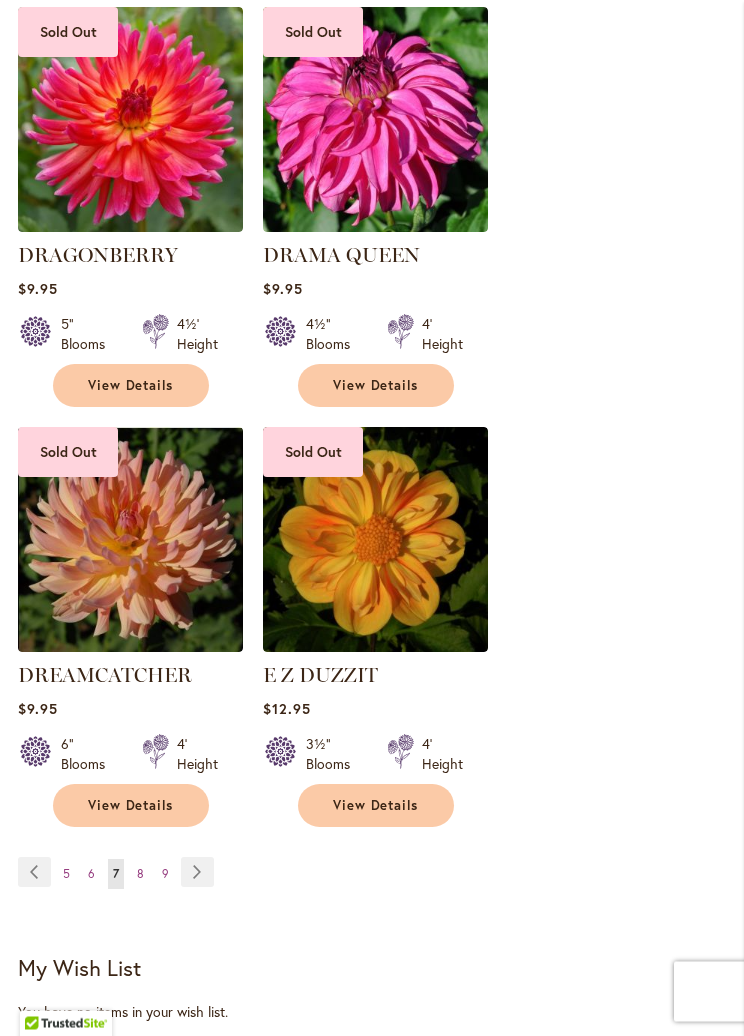 scroll, scrollTop: 3329, scrollLeft: 0, axis: vertical 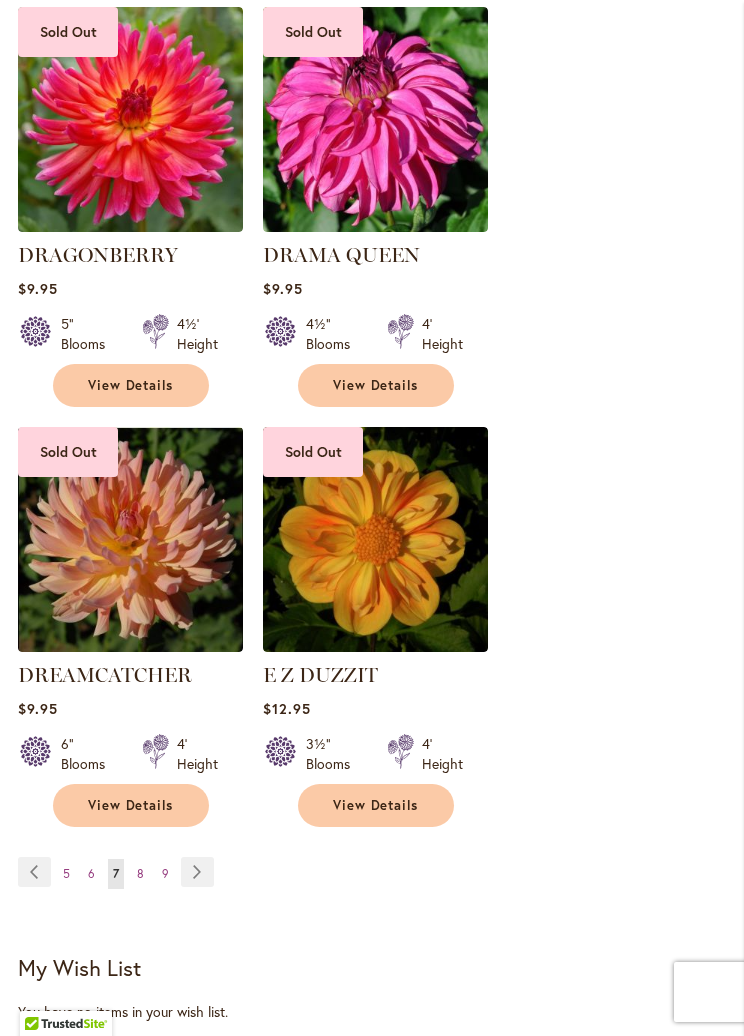 click on "Page
Next" at bounding box center [197, 872] 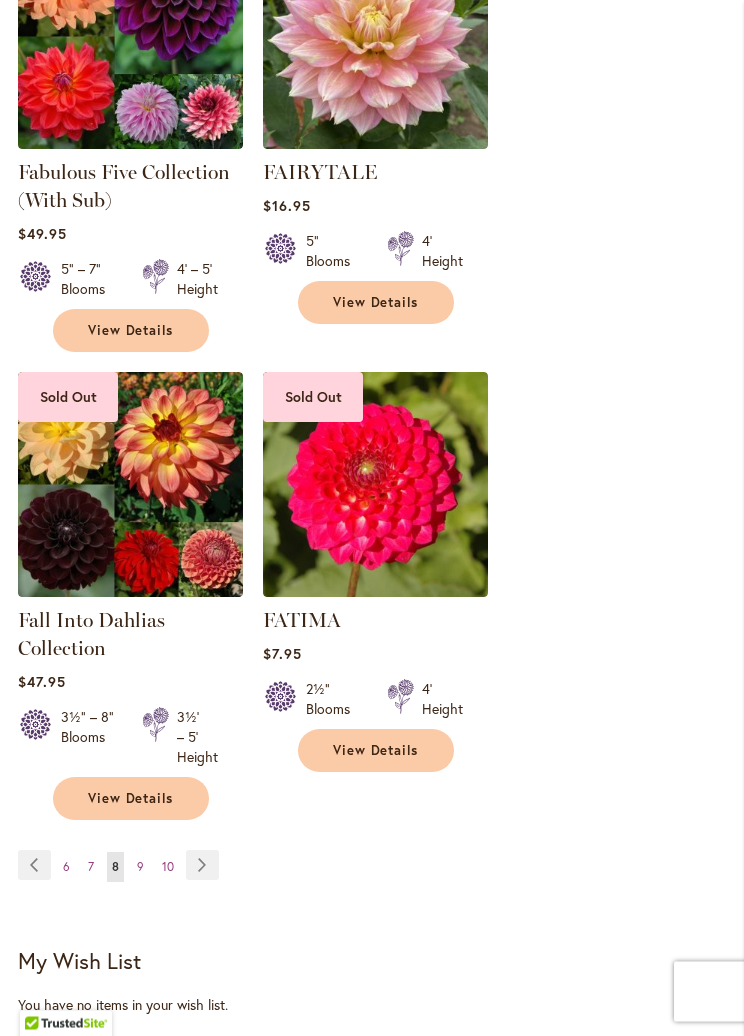 scroll, scrollTop: 3432, scrollLeft: 0, axis: vertical 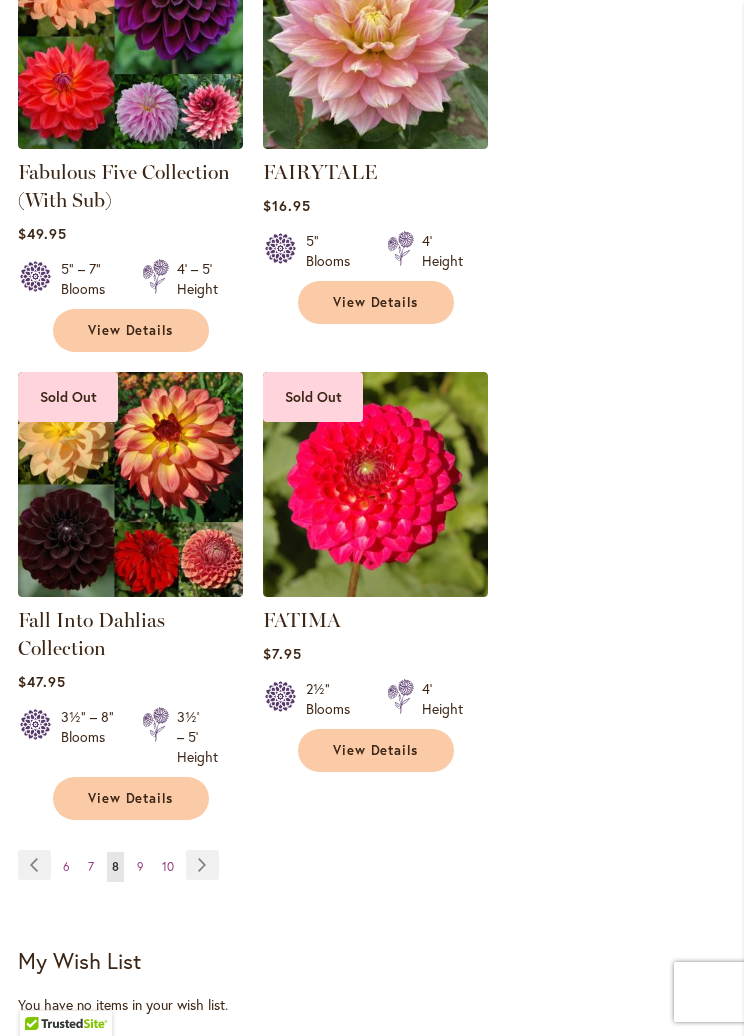 click on "Page
Next" at bounding box center [202, 865] 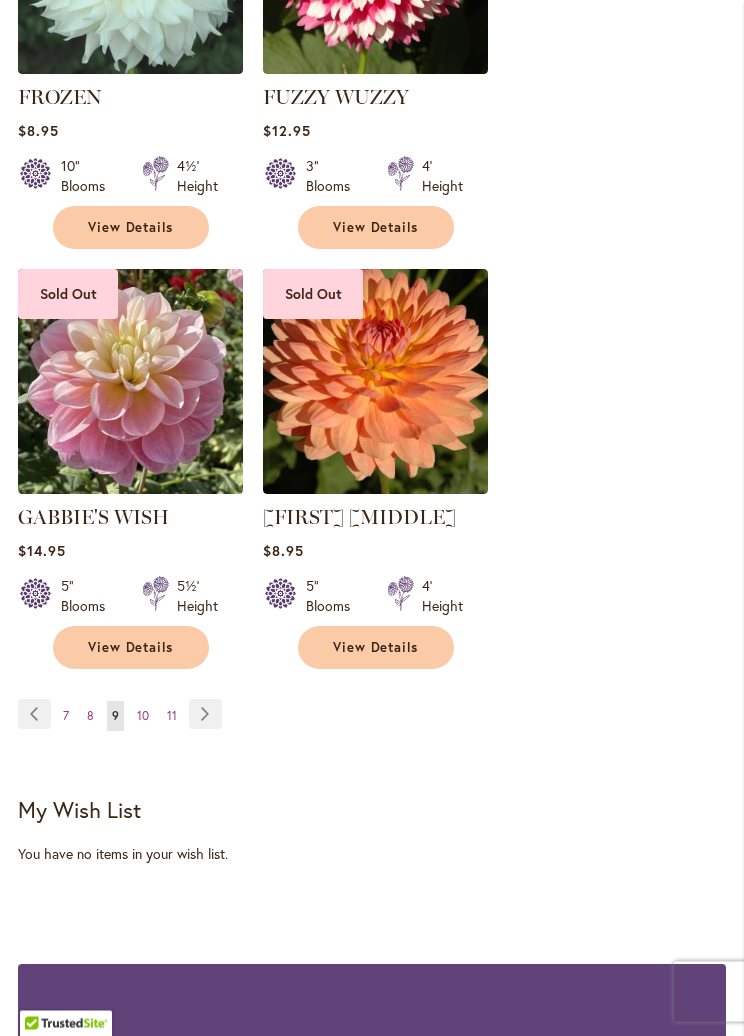 scroll, scrollTop: 3515, scrollLeft: 0, axis: vertical 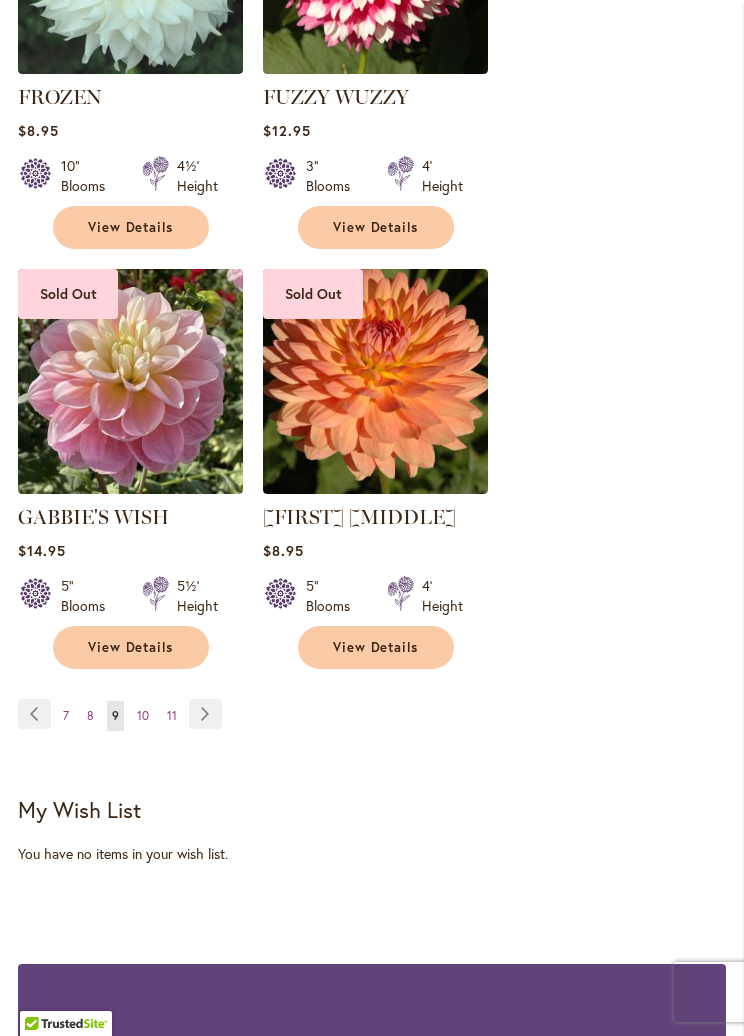click on "Page
Next" at bounding box center (205, 714) 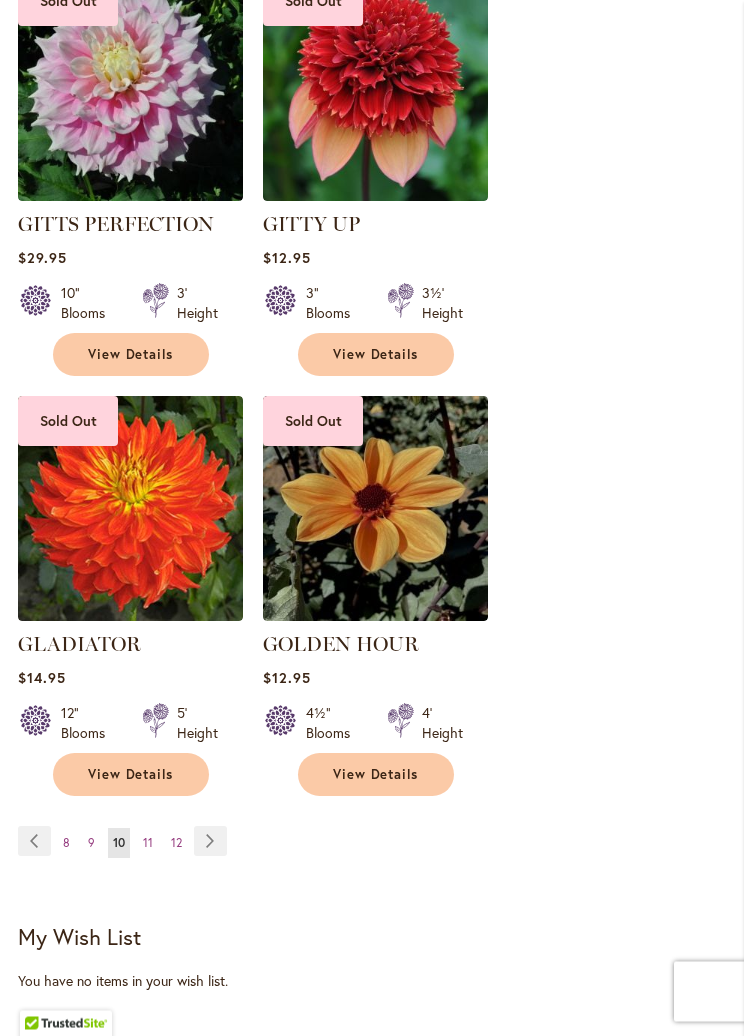 scroll, scrollTop: 3388, scrollLeft: 0, axis: vertical 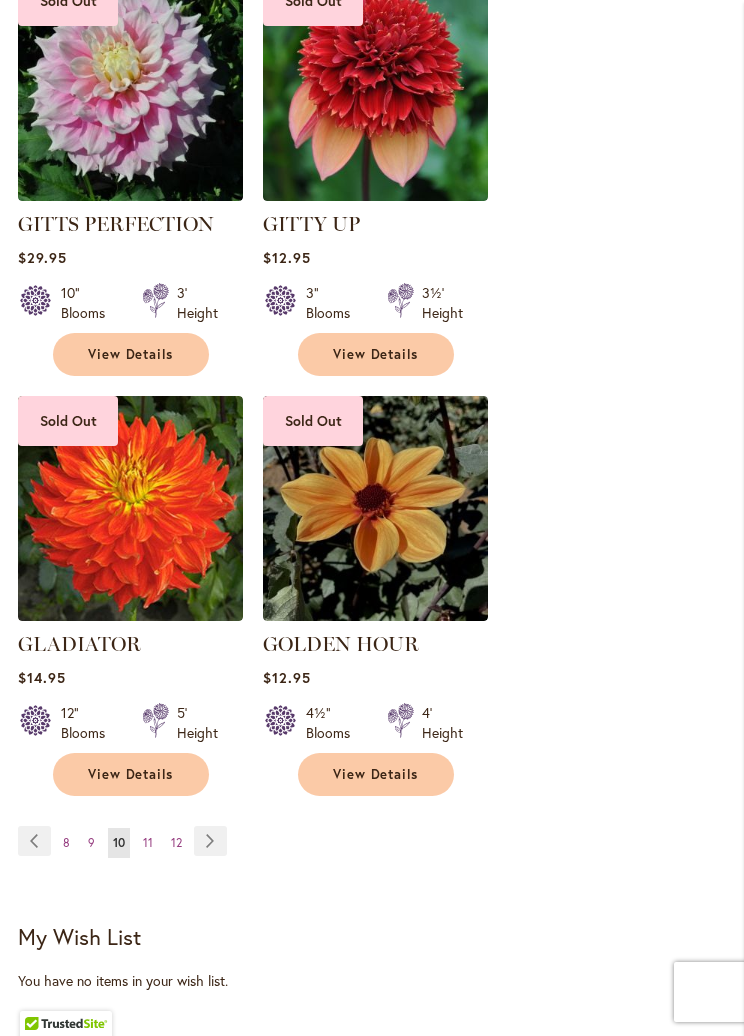 click on "Page
Next" at bounding box center [210, 841] 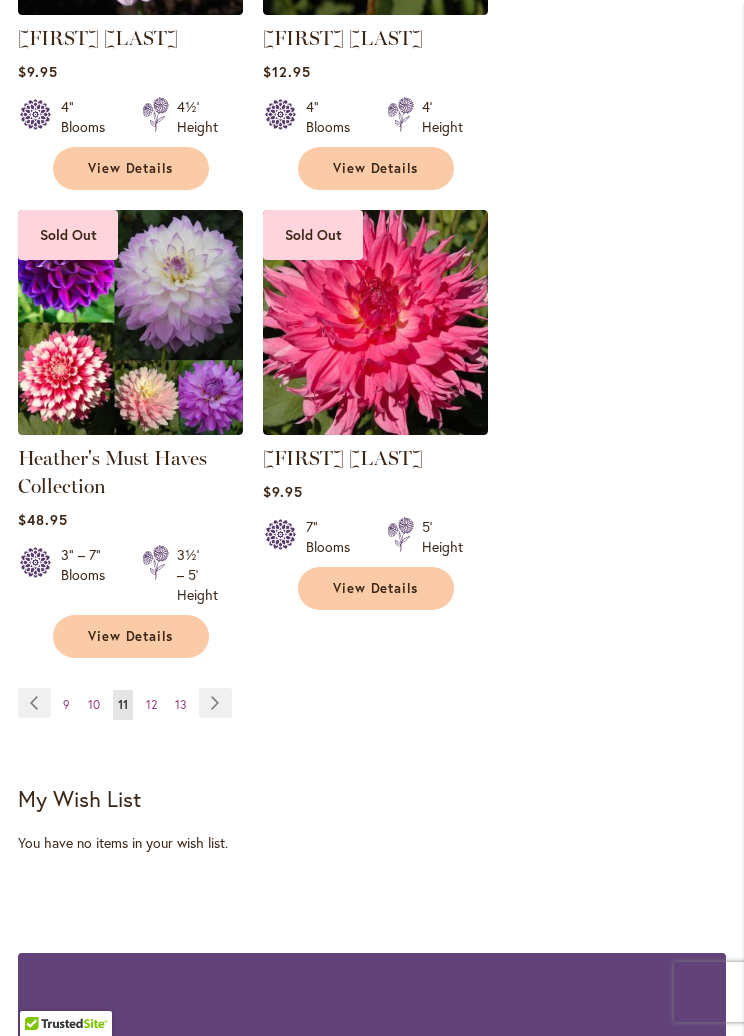 scroll, scrollTop: 3585, scrollLeft: 0, axis: vertical 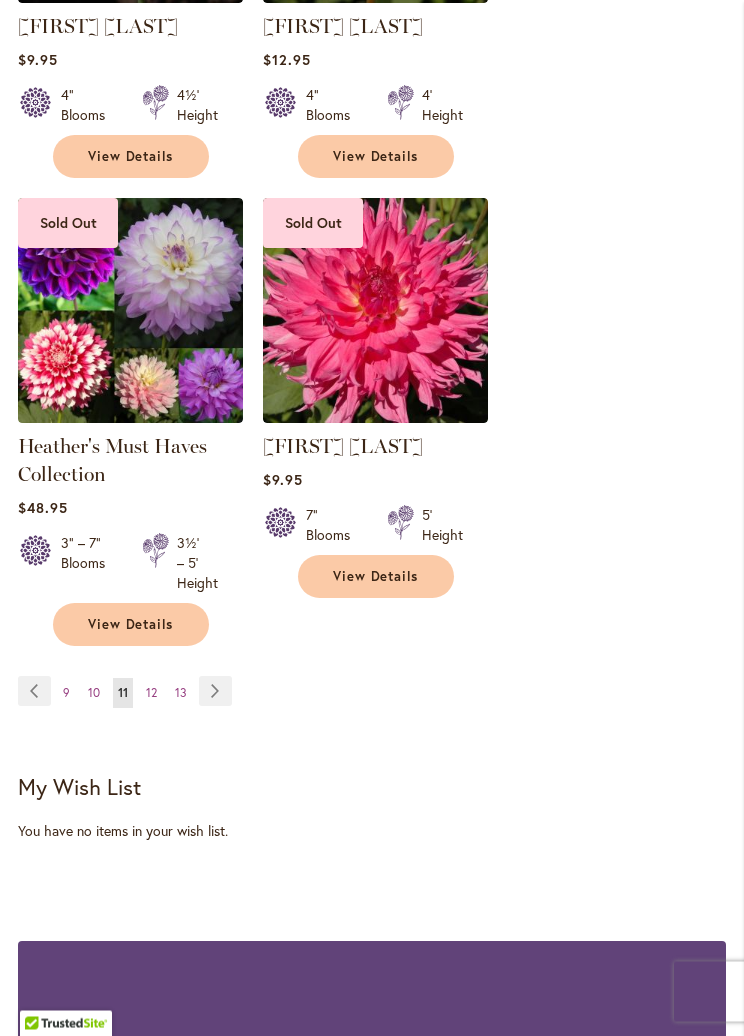 click on "Page
Next" at bounding box center (215, 692) 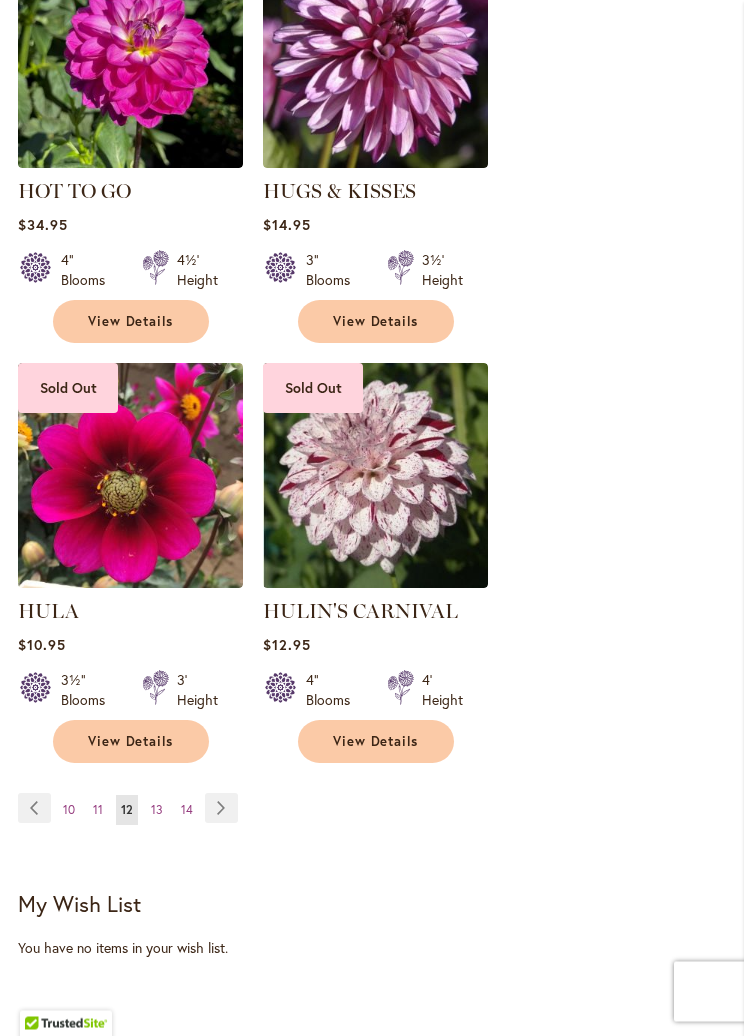 scroll, scrollTop: 3422, scrollLeft: 0, axis: vertical 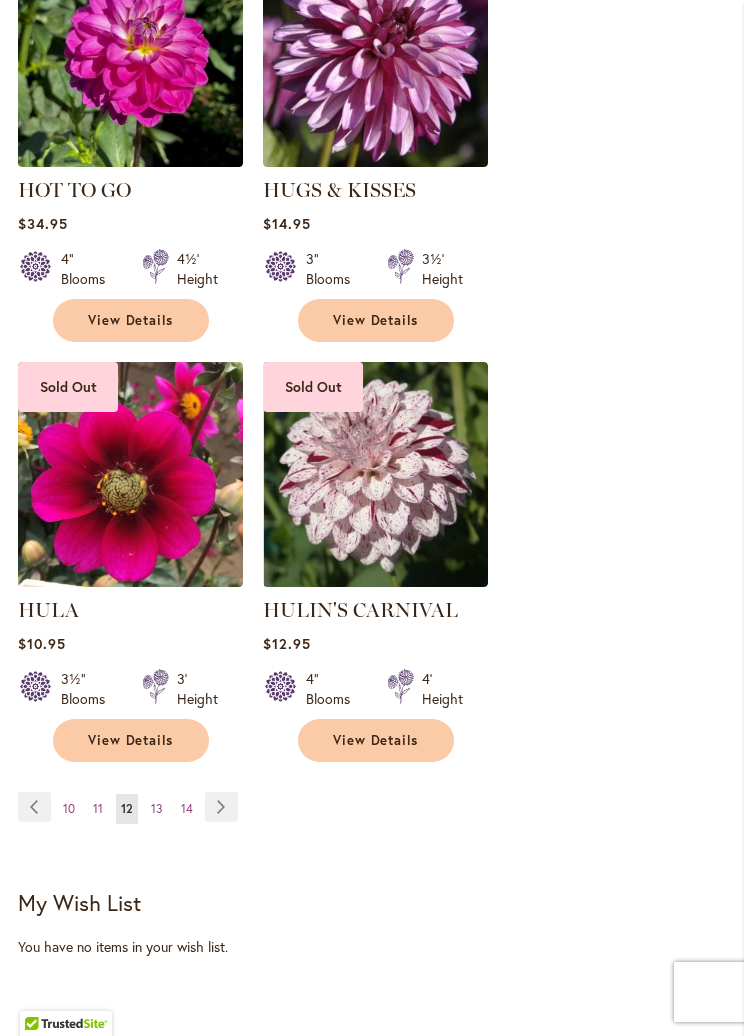 click on "Page
Next" at bounding box center [221, 807] 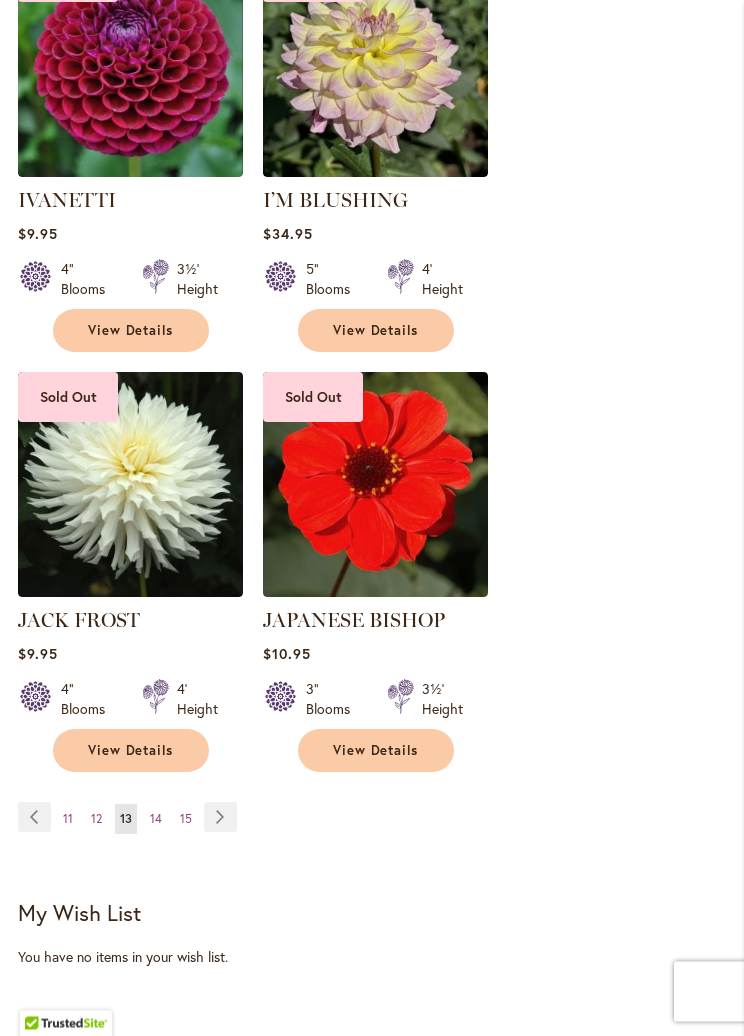 scroll, scrollTop: 3420, scrollLeft: 0, axis: vertical 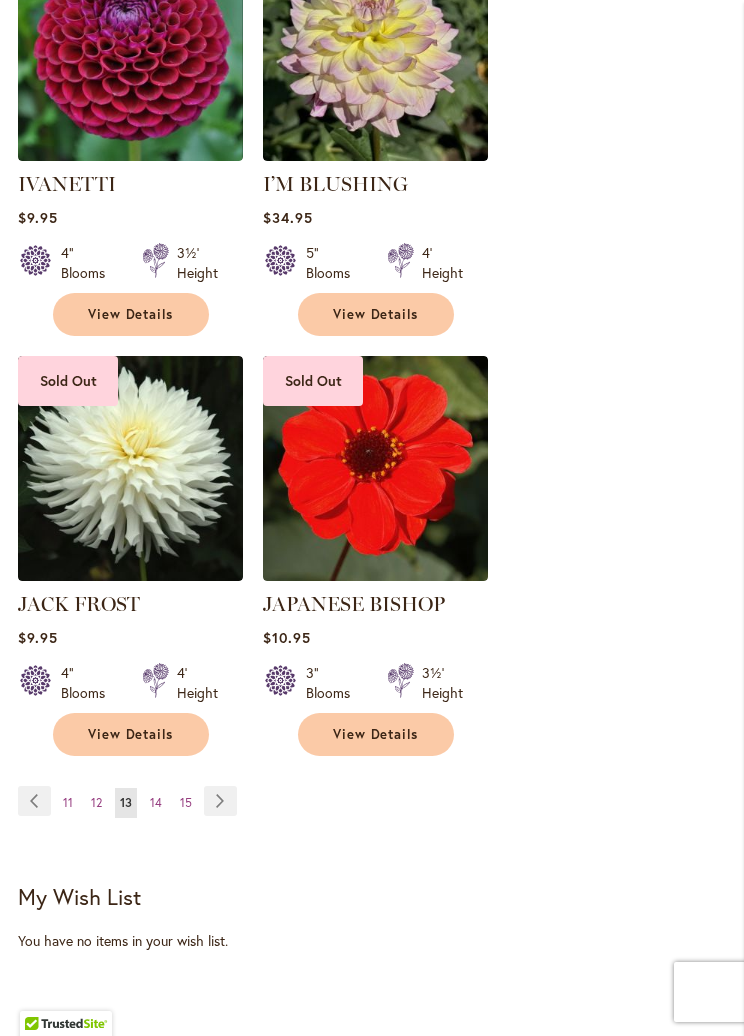 click on "Page
Next" at bounding box center [220, 801] 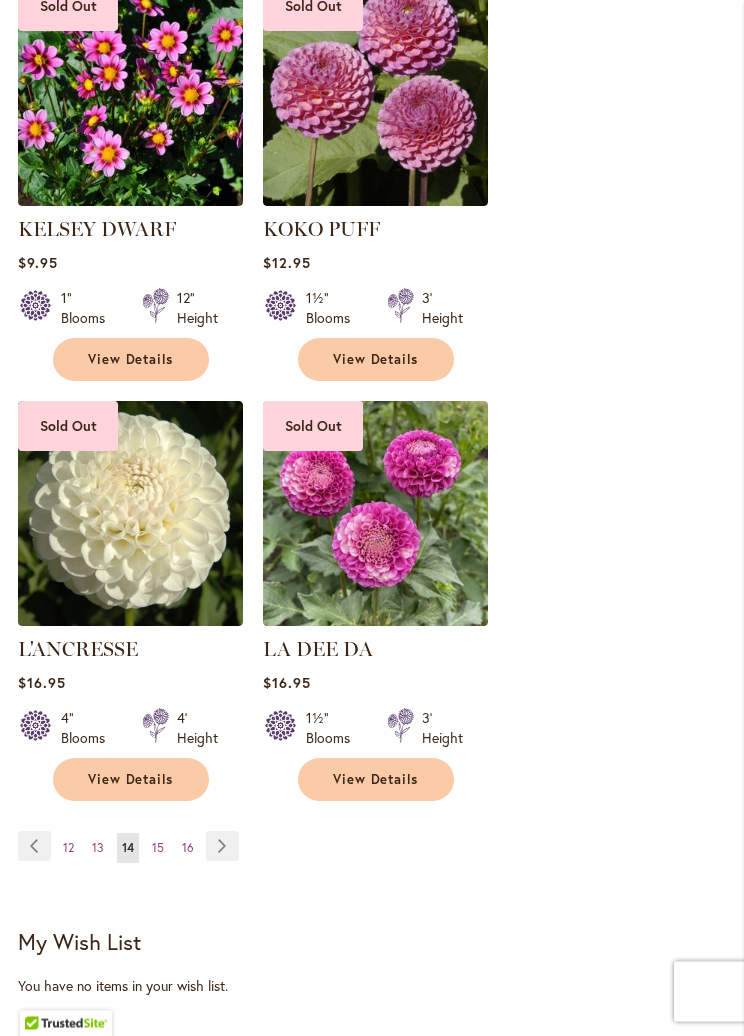 scroll, scrollTop: 3383, scrollLeft: 0, axis: vertical 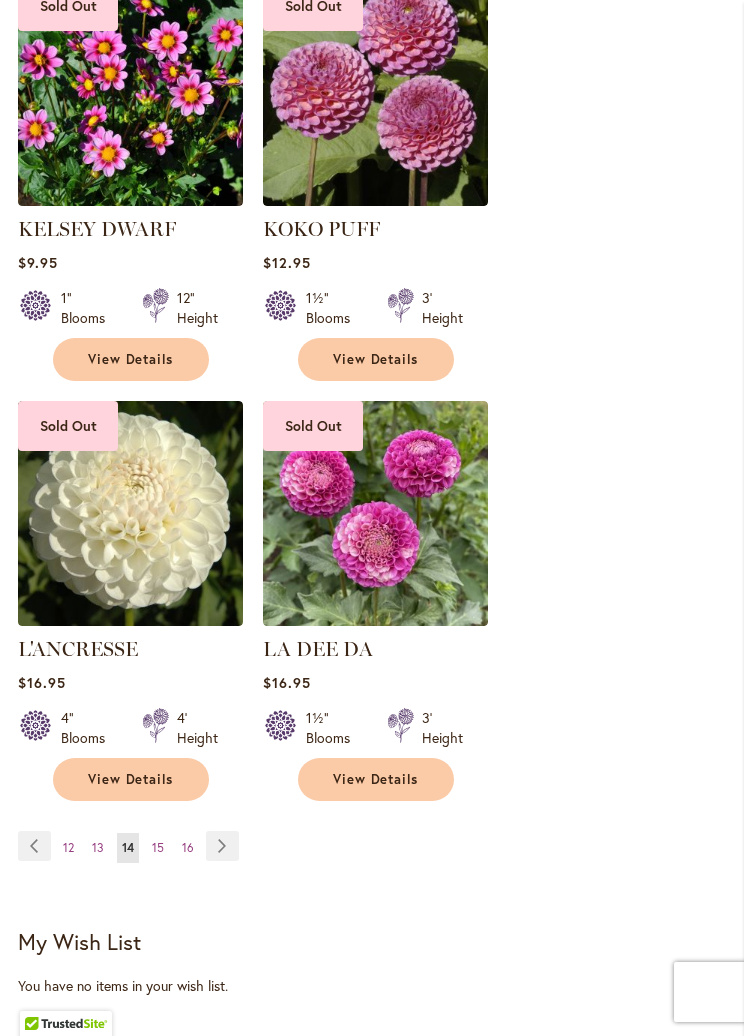 click on "Page
Next" at bounding box center [222, 846] 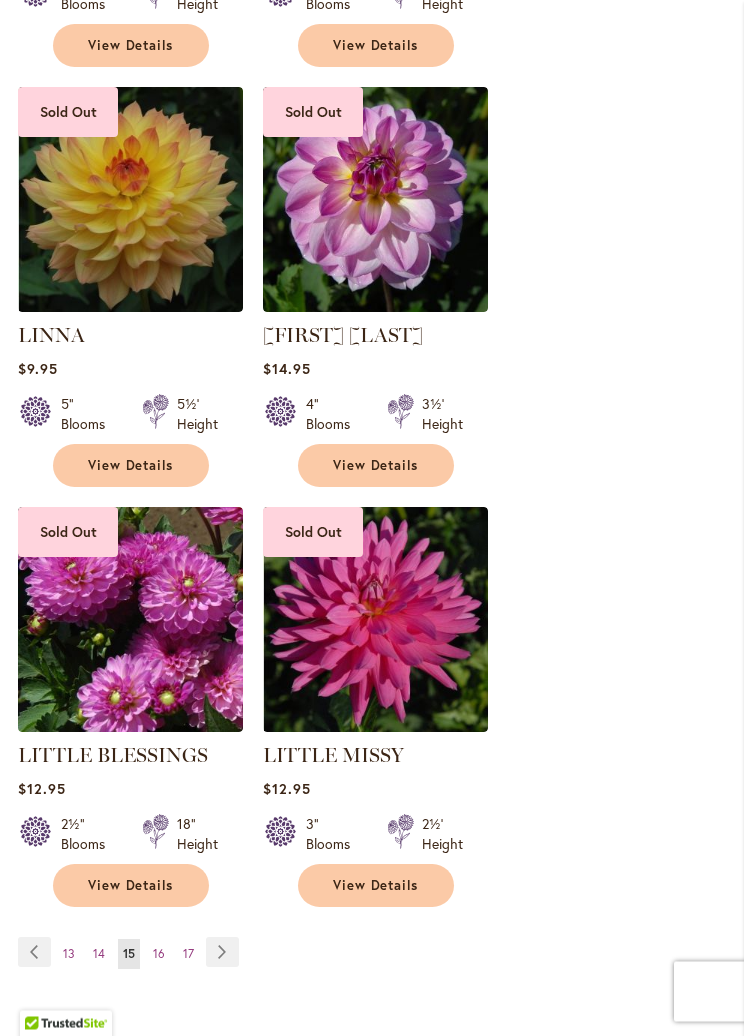 scroll, scrollTop: 3277, scrollLeft: 0, axis: vertical 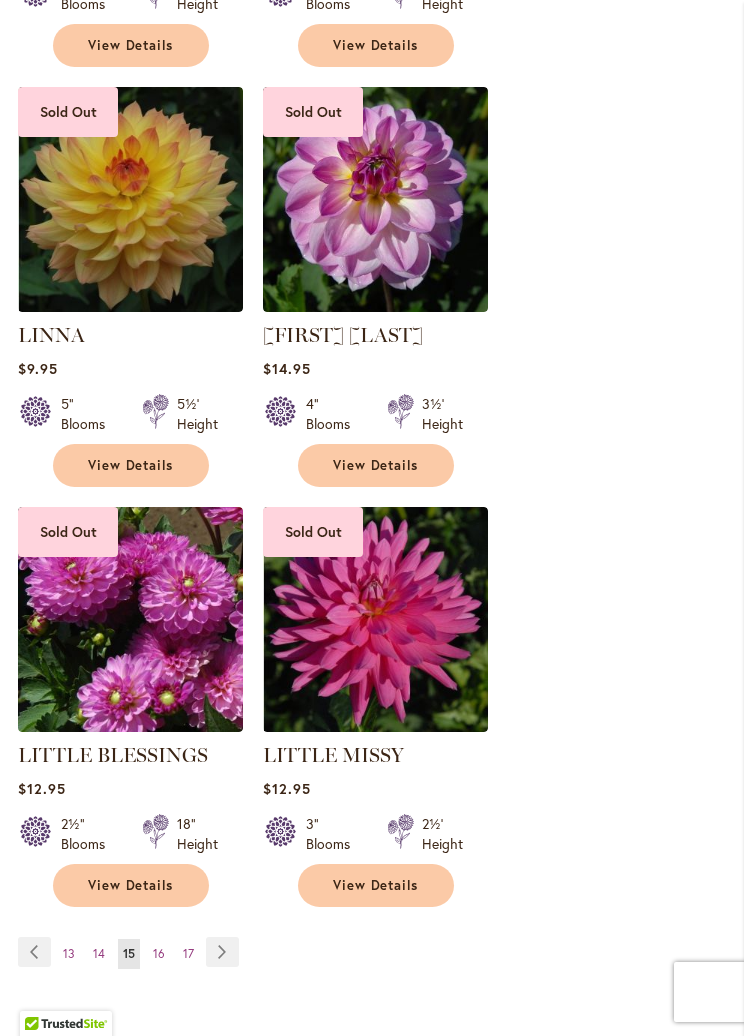 click on "Page
Next" at bounding box center (222, 952) 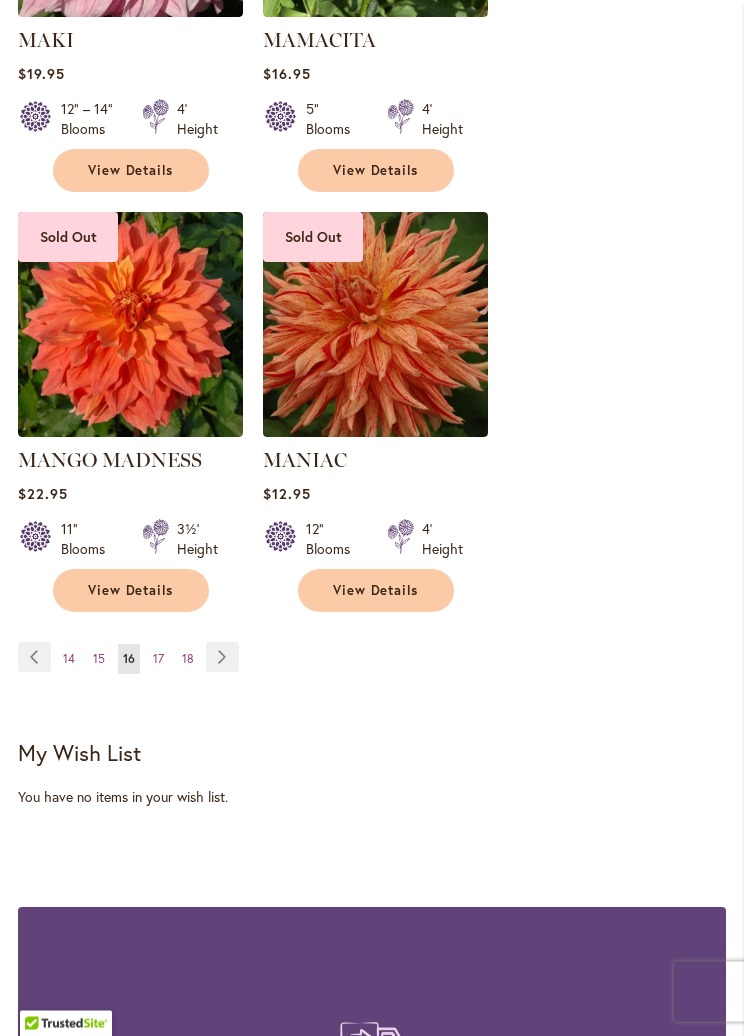 scroll, scrollTop: 3545, scrollLeft: 0, axis: vertical 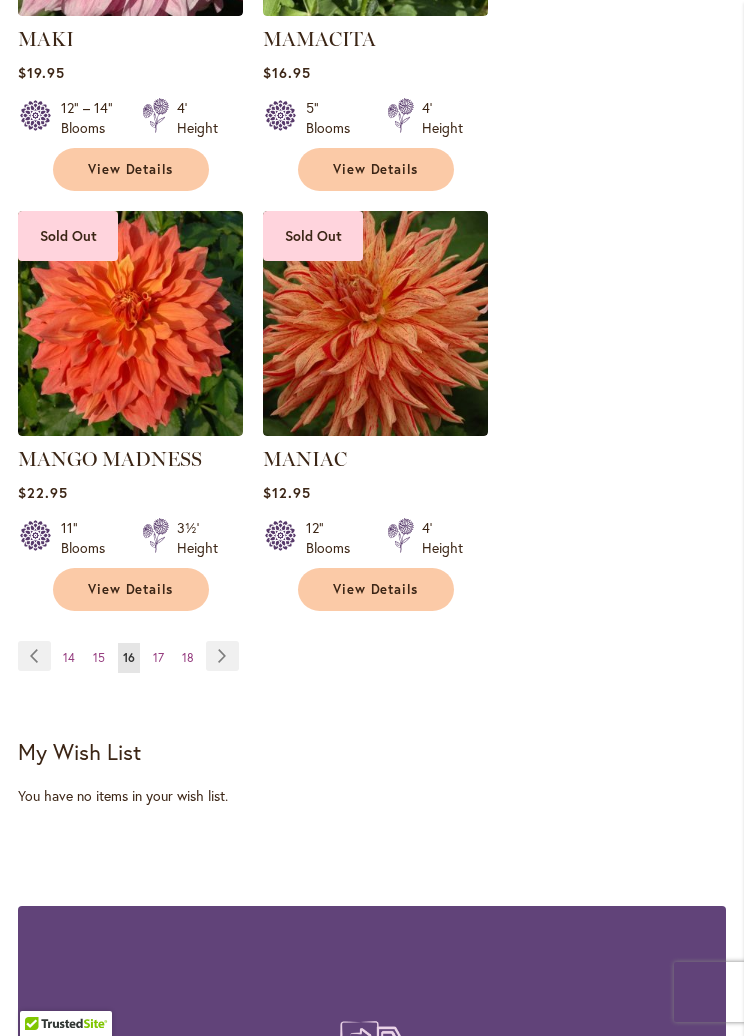 click on "Page
Next" at bounding box center (222, 656) 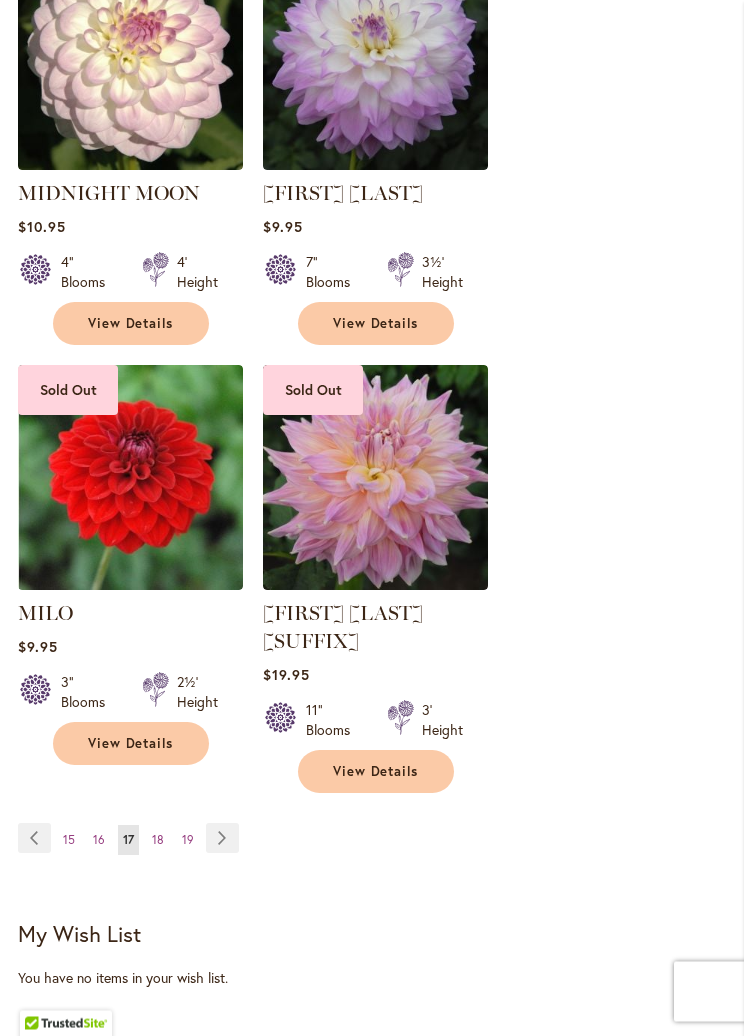 scroll, scrollTop: 3420, scrollLeft: 0, axis: vertical 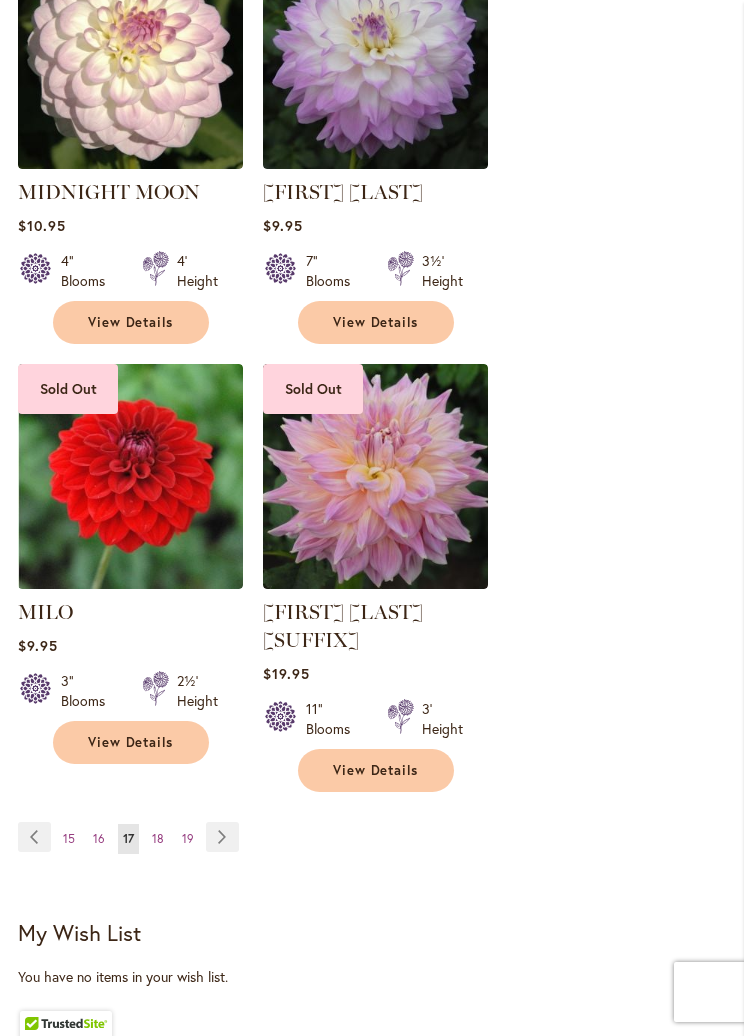 click on "Page
Next" at bounding box center [222, 837] 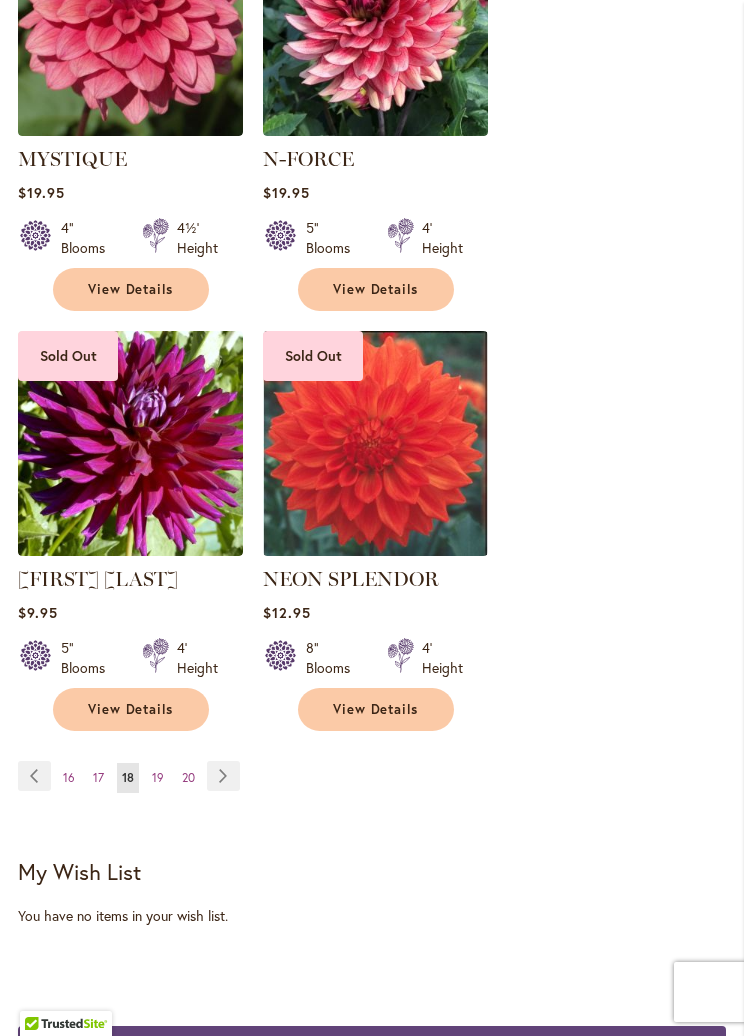 scroll, scrollTop: 3427, scrollLeft: 0, axis: vertical 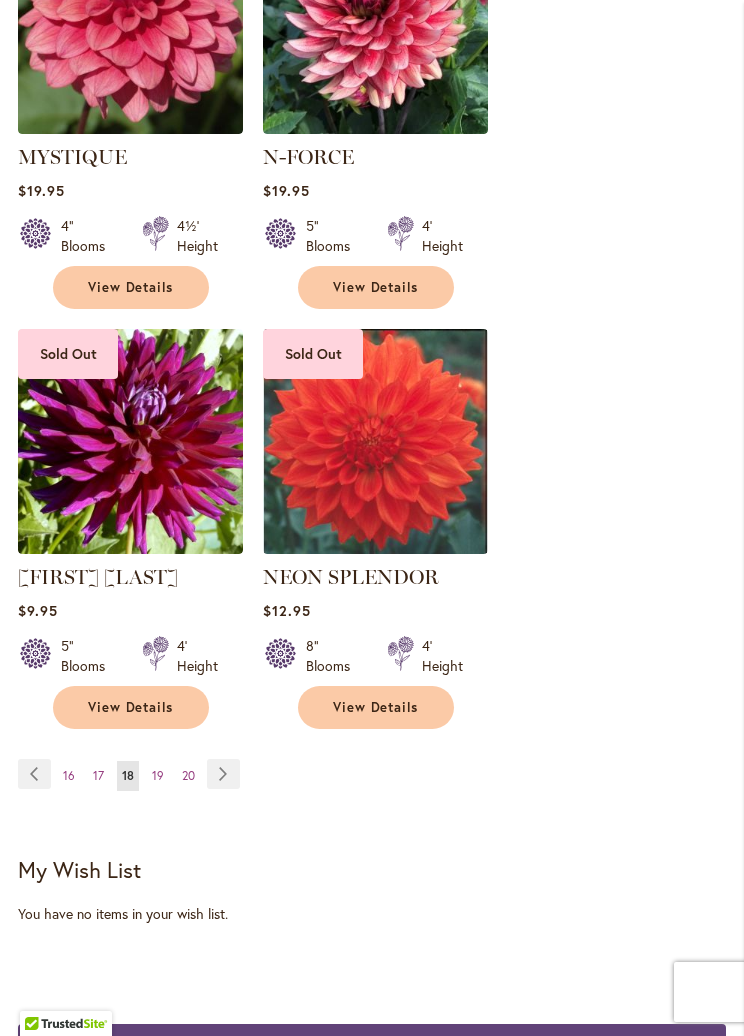 click on "Page
Next" at bounding box center (223, 774) 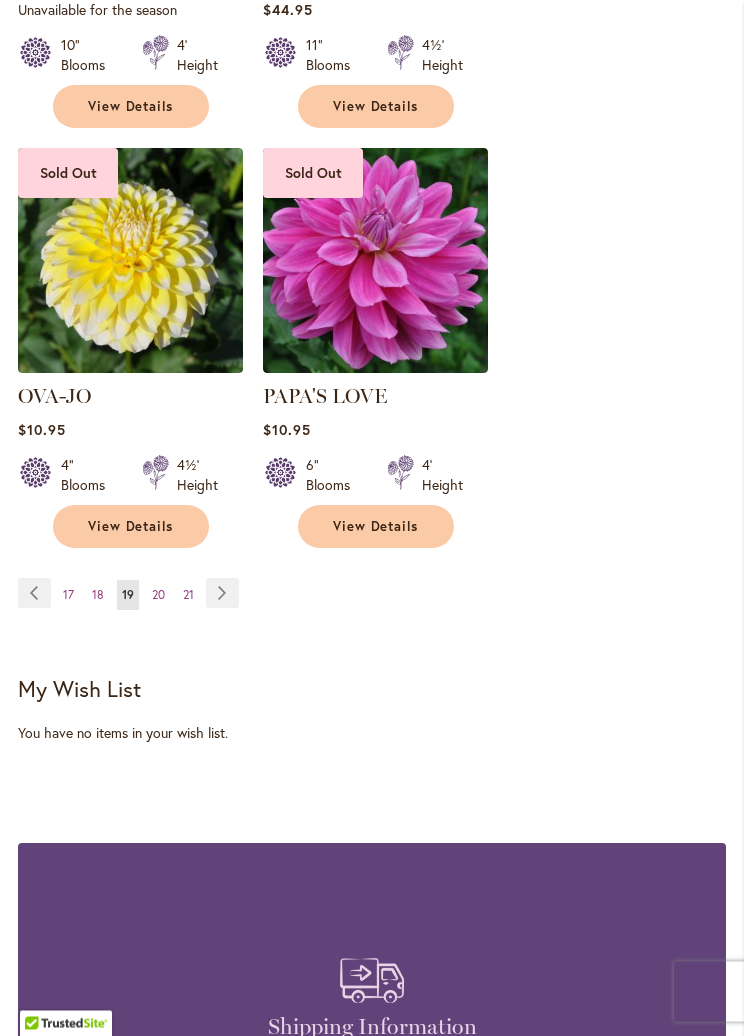 scroll, scrollTop: 3610, scrollLeft: 0, axis: vertical 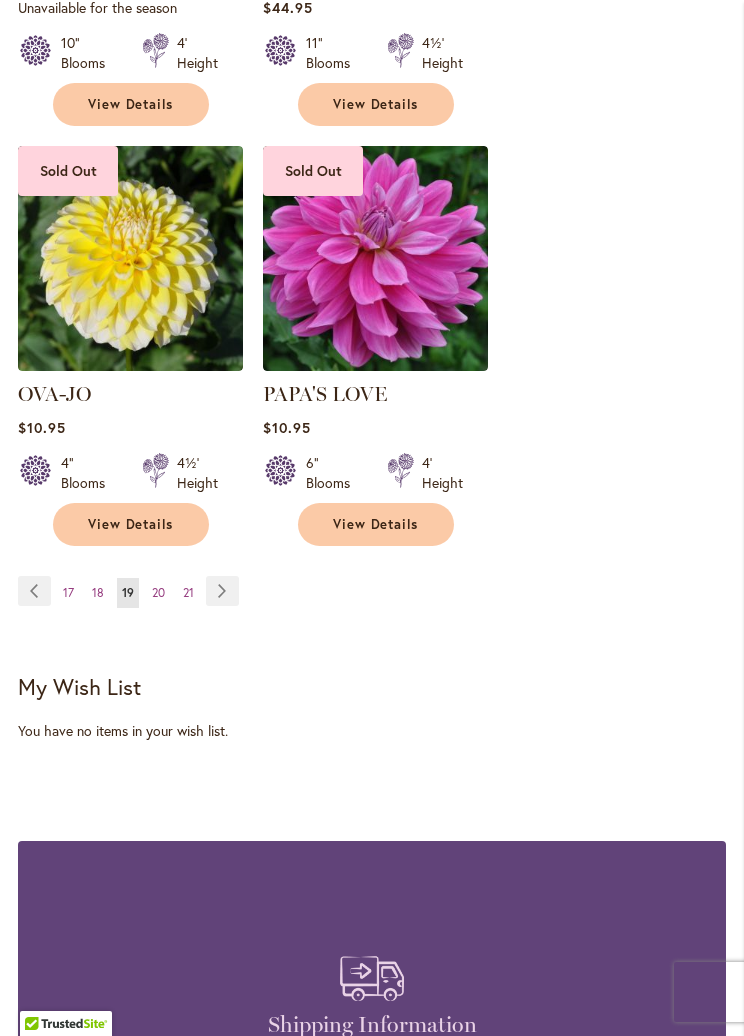 click on "Page
Next" at bounding box center (222, 591) 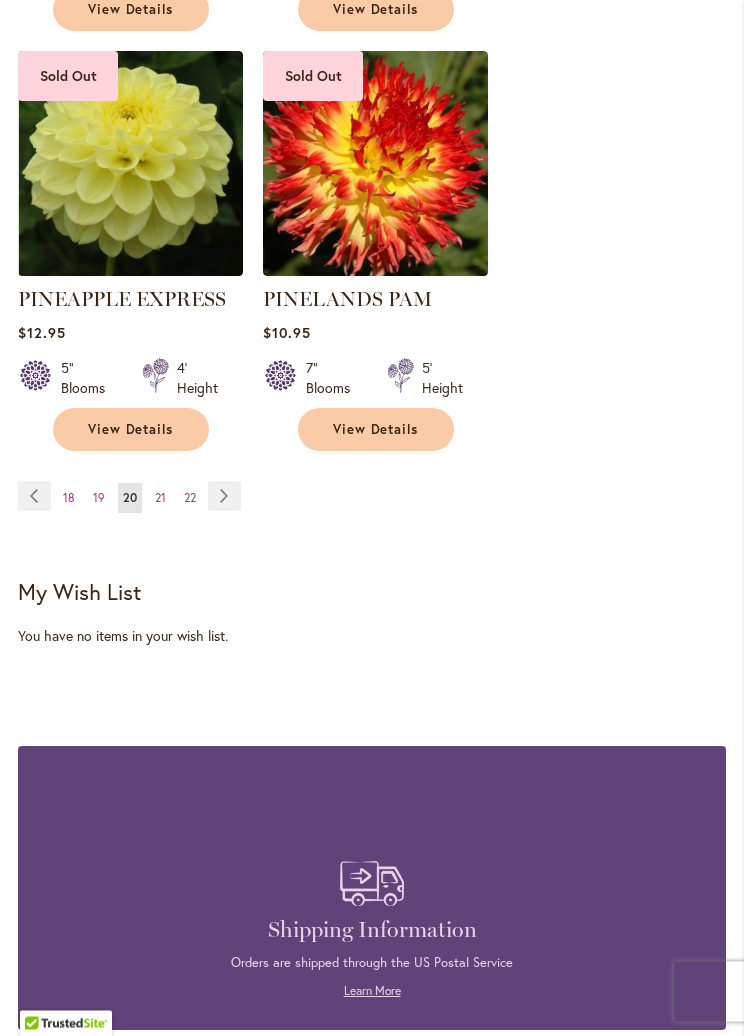scroll, scrollTop: 3762, scrollLeft: 0, axis: vertical 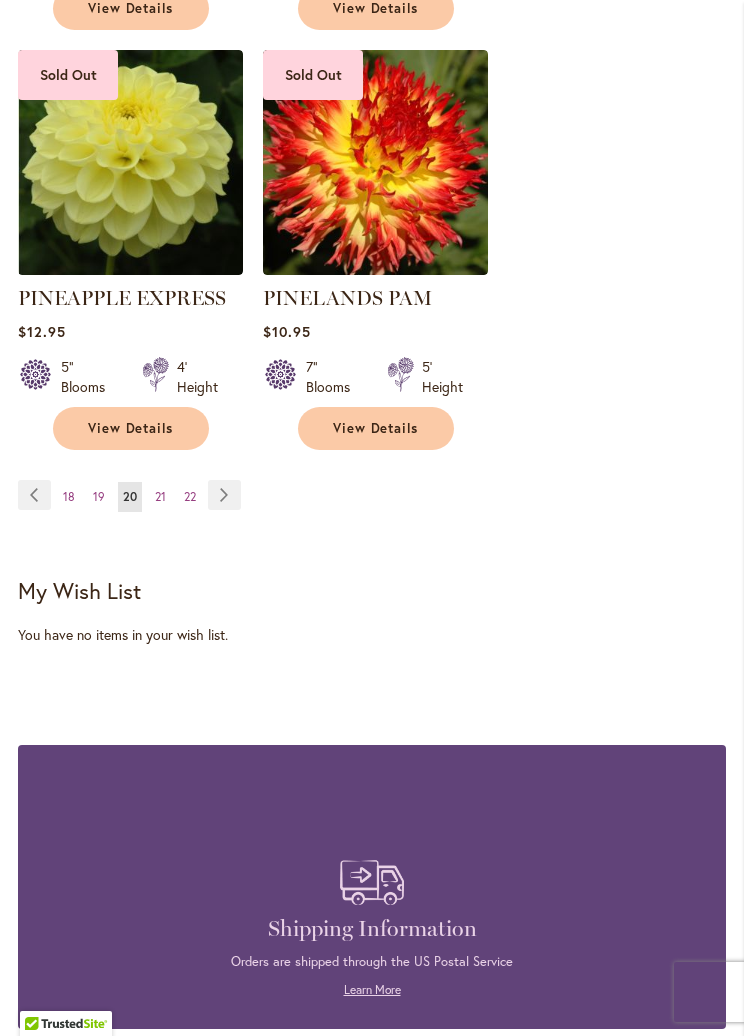 click on "Page
Next" at bounding box center [224, 495] 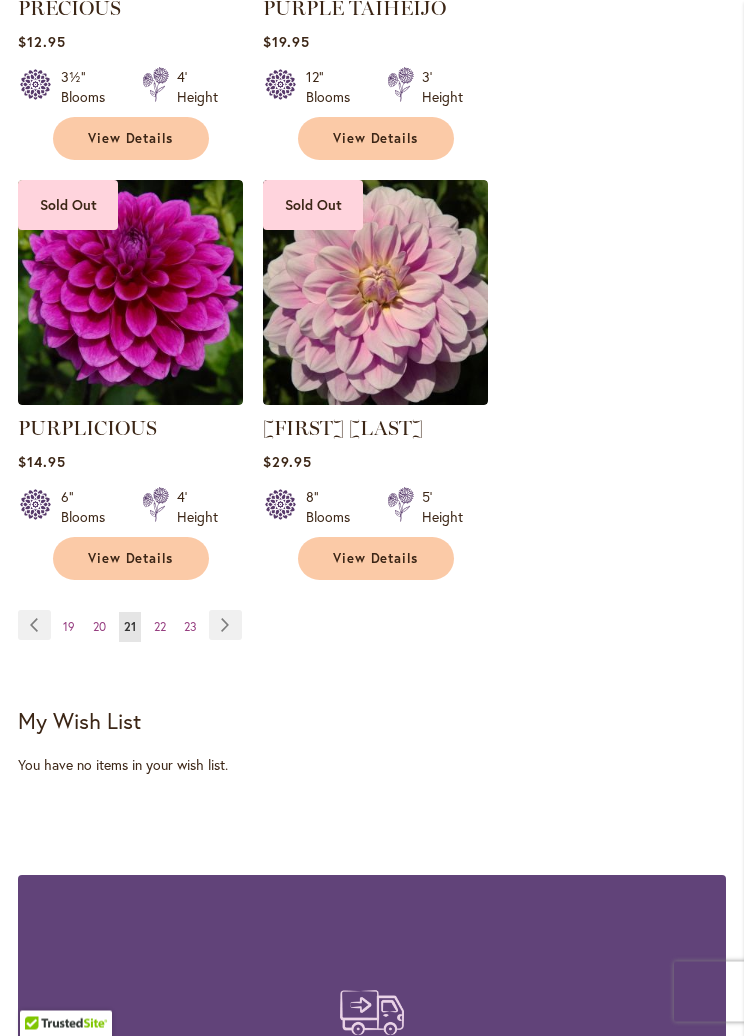 scroll, scrollTop: 3604, scrollLeft: 0, axis: vertical 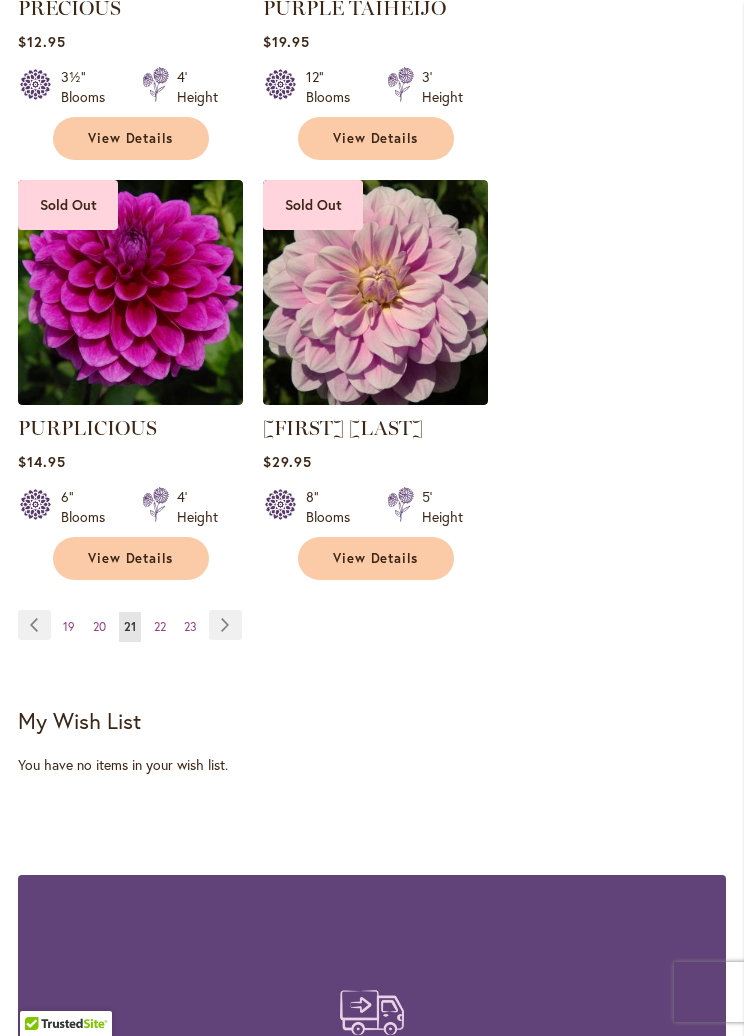 click on "Page
Next" at bounding box center (225, 625) 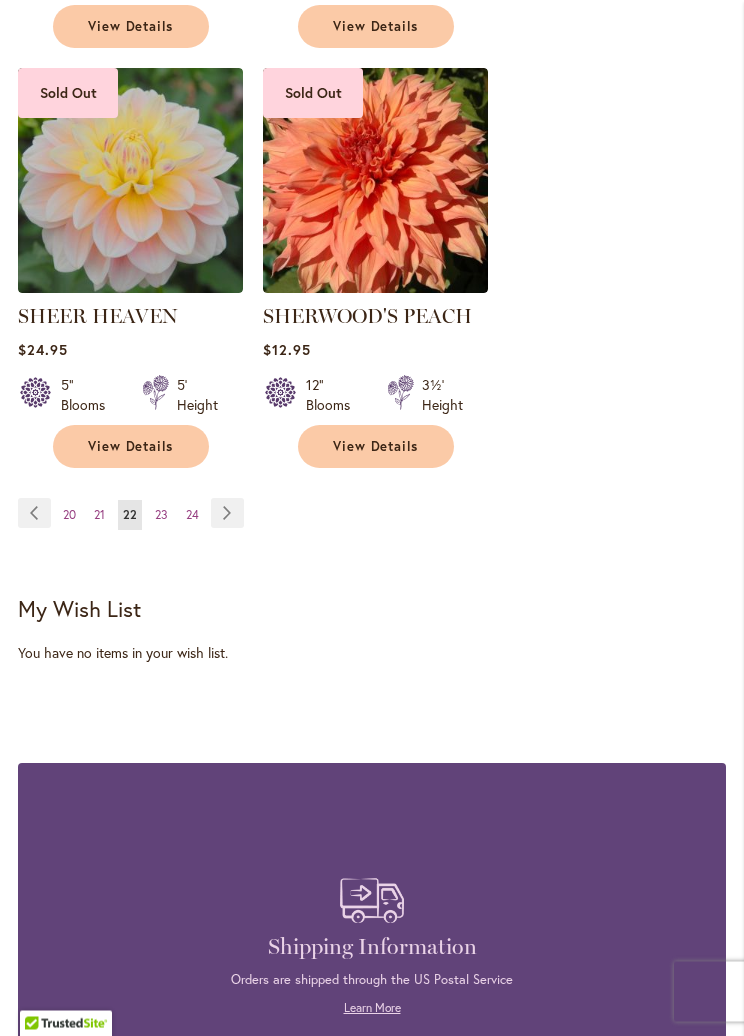 scroll, scrollTop: 3691, scrollLeft: 0, axis: vertical 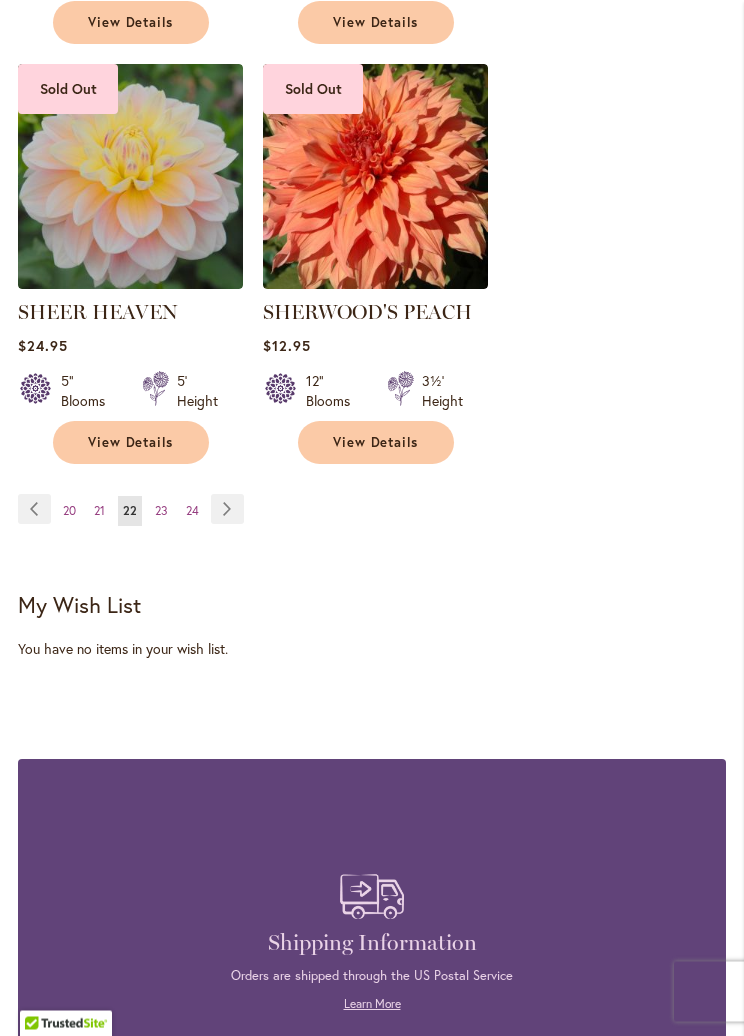click on "Page
Next" at bounding box center (227, 510) 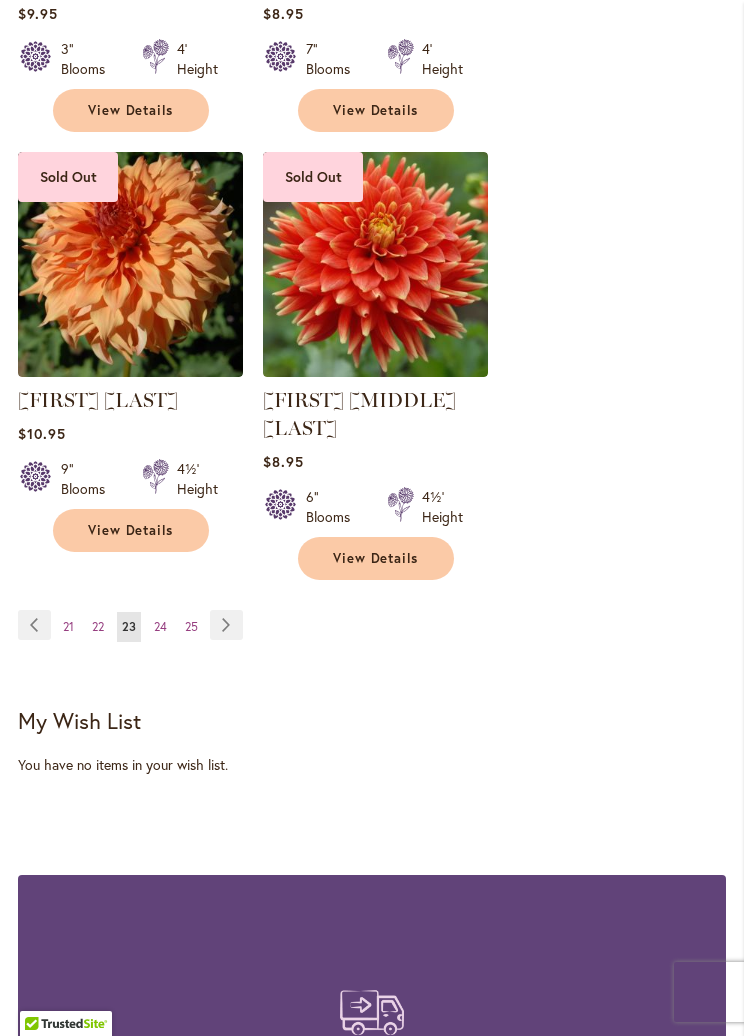 scroll, scrollTop: 3605, scrollLeft: 0, axis: vertical 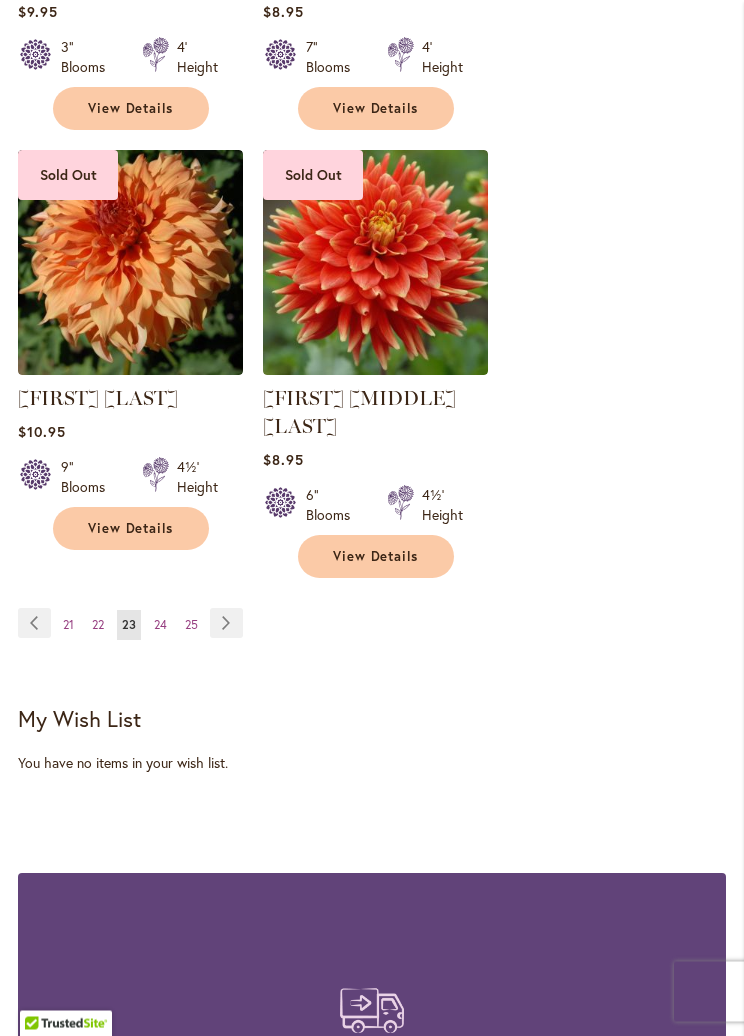 click on "Page
Next" at bounding box center (226, 624) 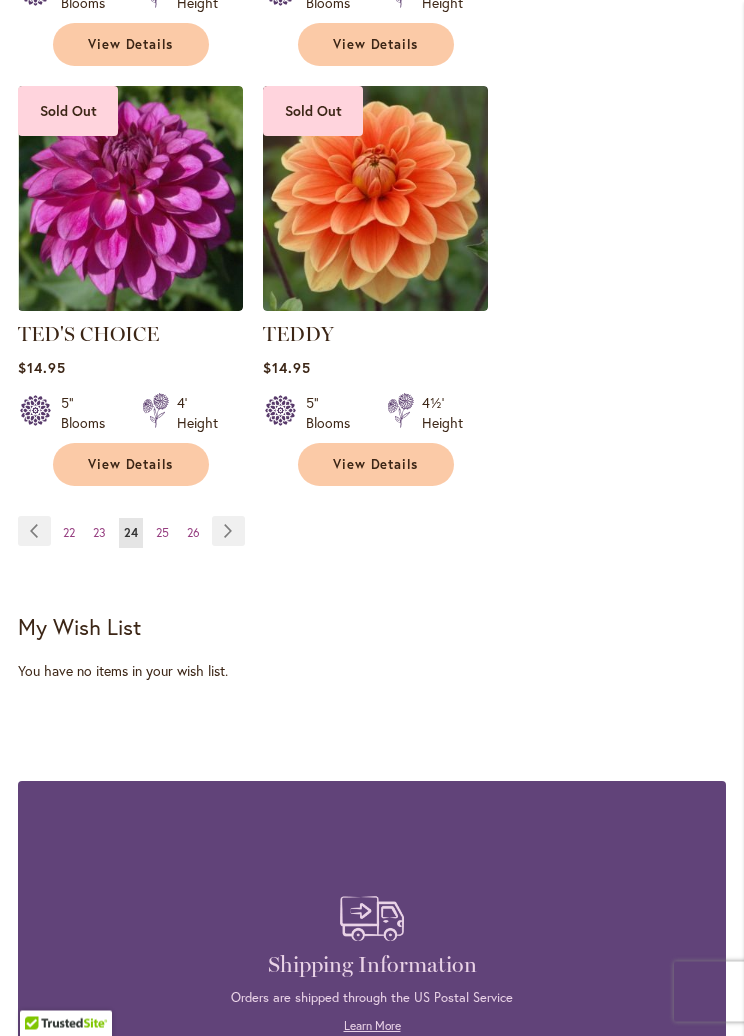 scroll, scrollTop: 3698, scrollLeft: 0, axis: vertical 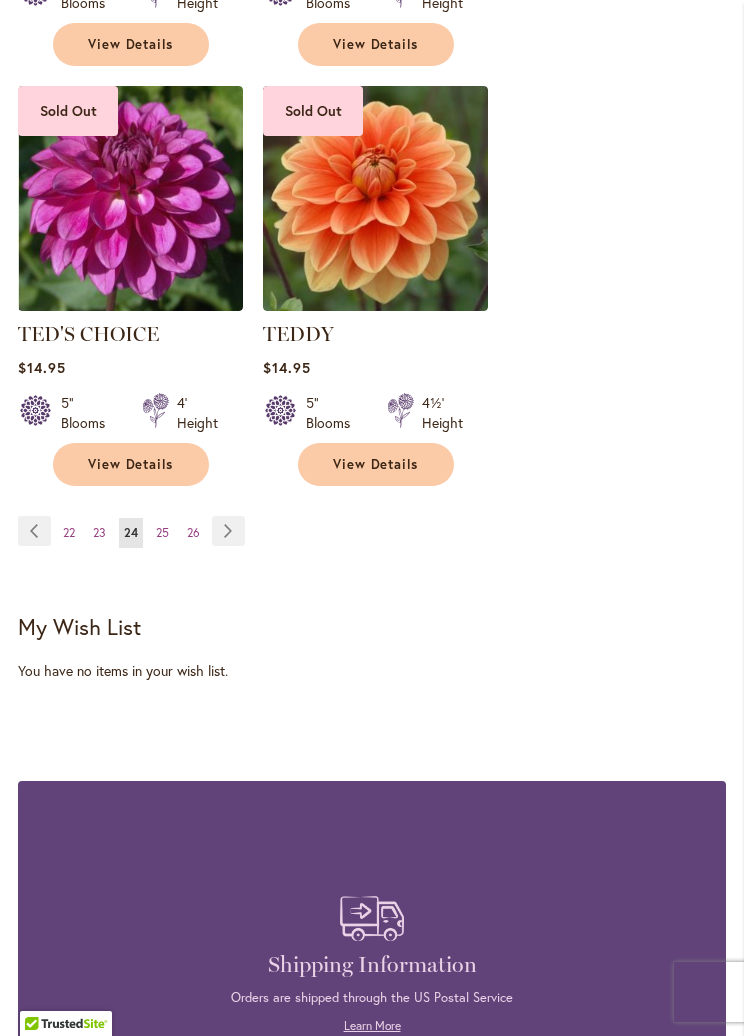 click on "Page
Next" at bounding box center (228, 531) 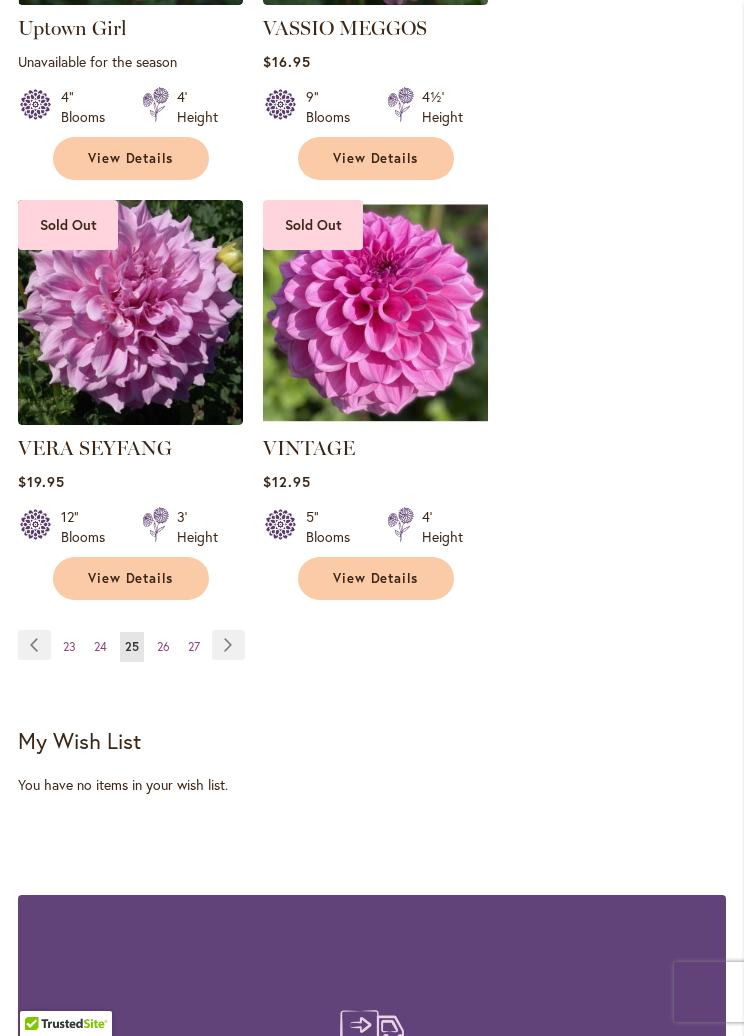 scroll, scrollTop: 3589, scrollLeft: 0, axis: vertical 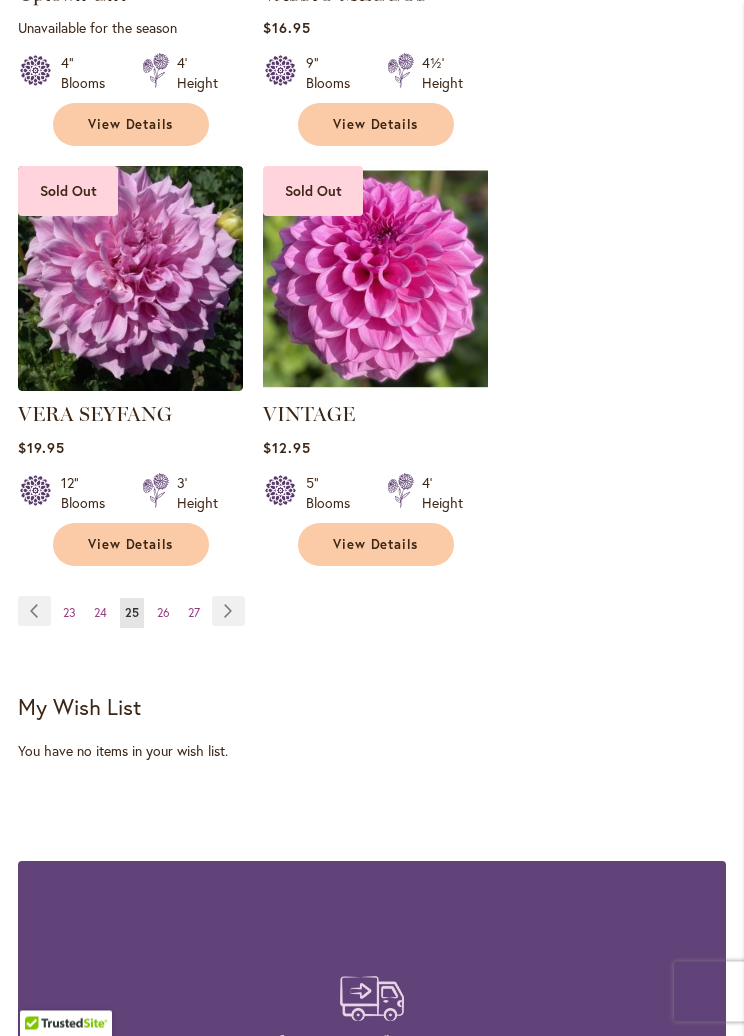 click on "Page
Next" at bounding box center [228, 612] 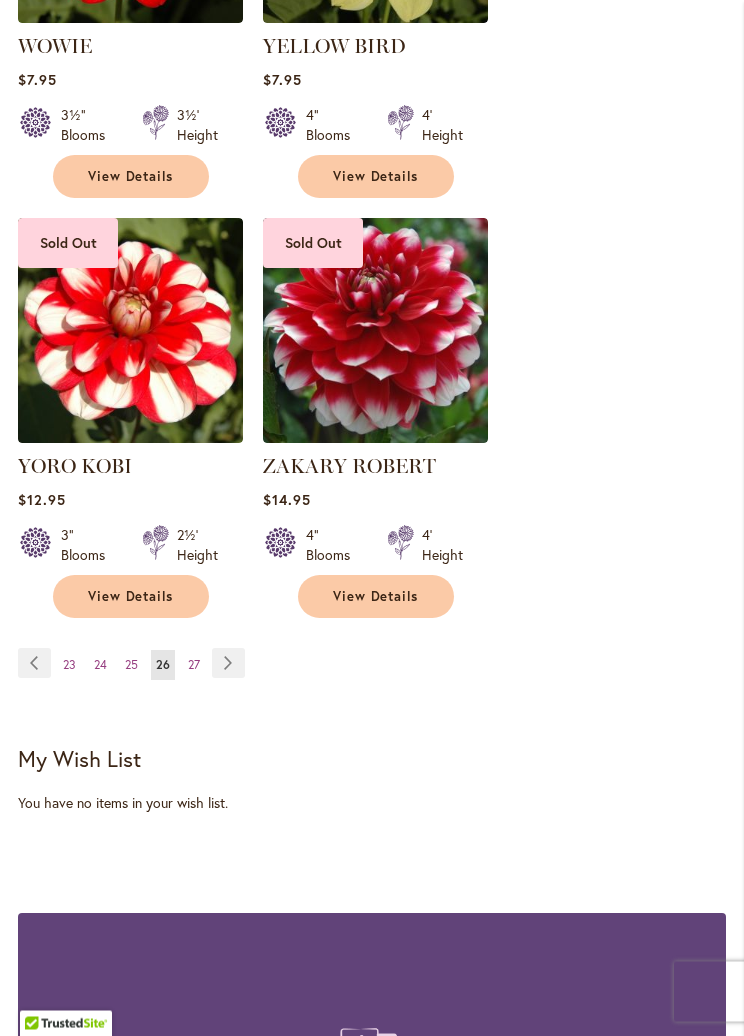 scroll, scrollTop: 3538, scrollLeft: 0, axis: vertical 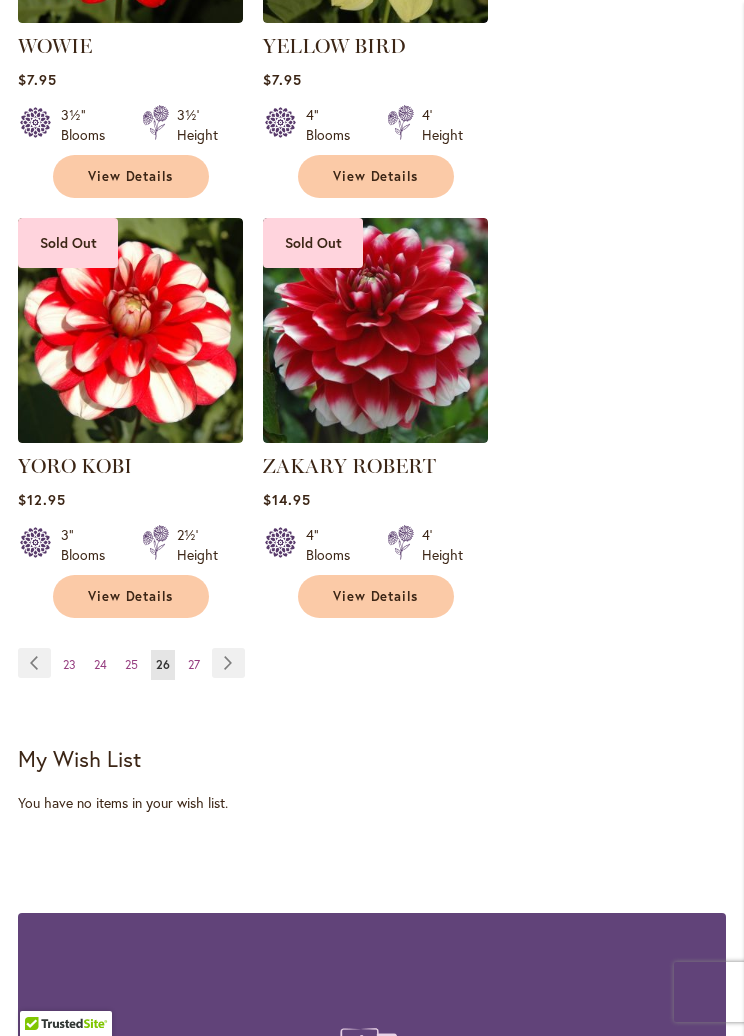 click on "Page
Next" at bounding box center (228, 663) 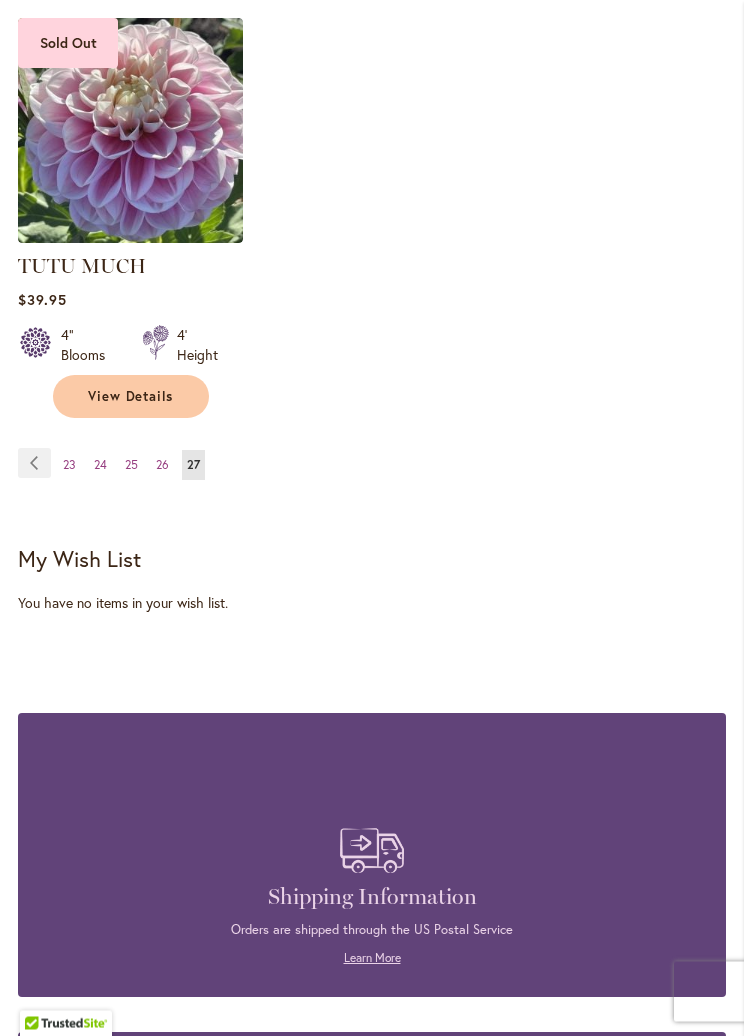 scroll, scrollTop: 1651, scrollLeft: 0, axis: vertical 